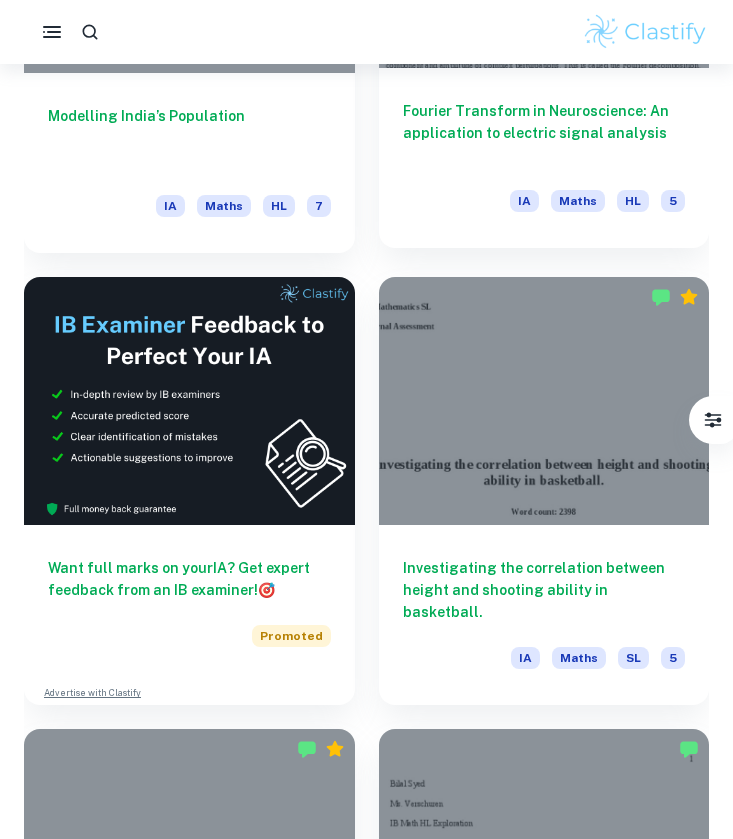 scroll, scrollTop: 807, scrollLeft: 0, axis: vertical 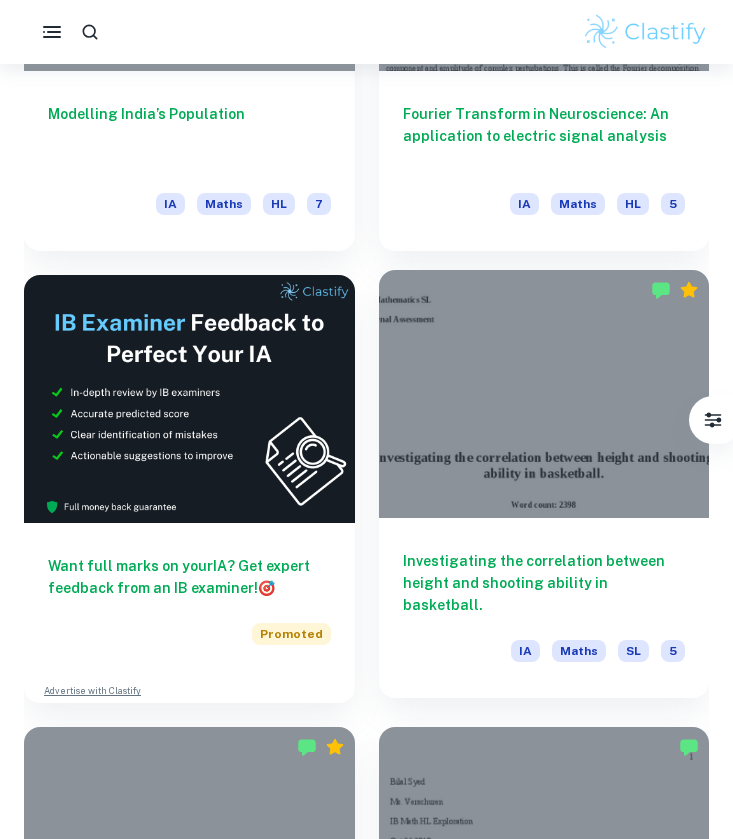 click at bounding box center [544, 394] 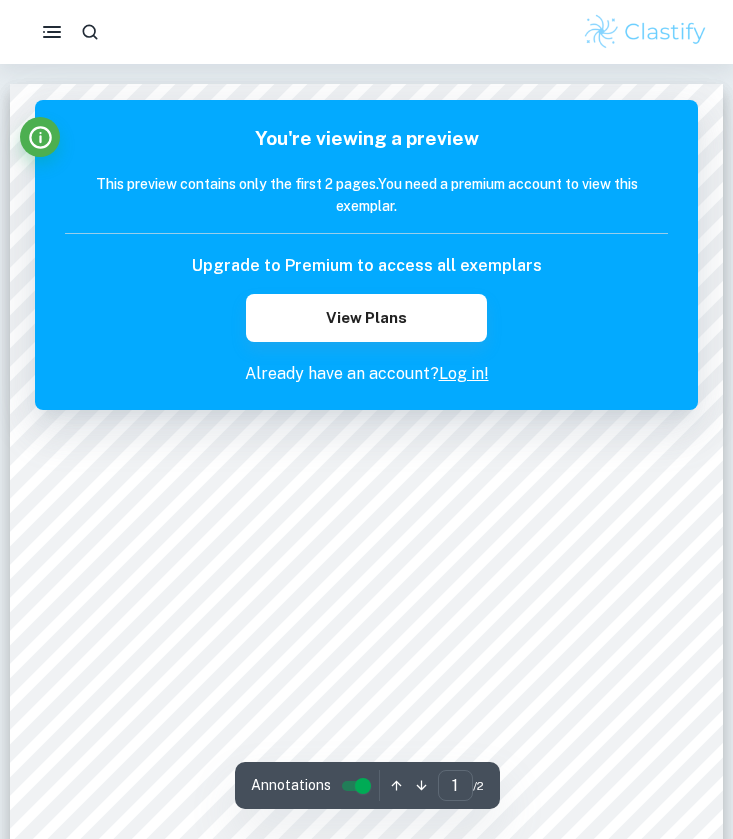 scroll, scrollTop: 0, scrollLeft: 0, axis: both 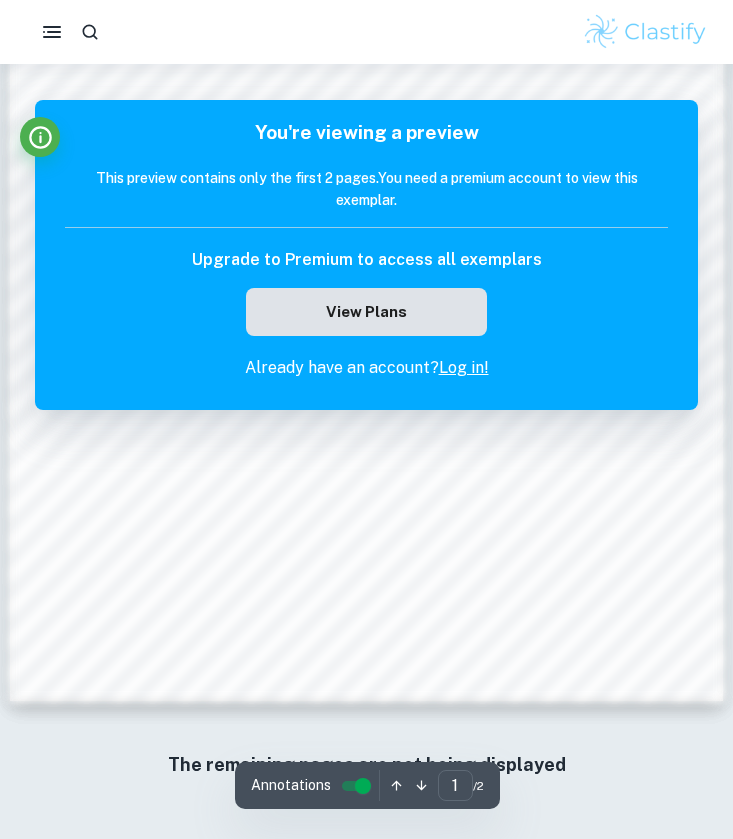 click on "View Plans" at bounding box center (366, 312) 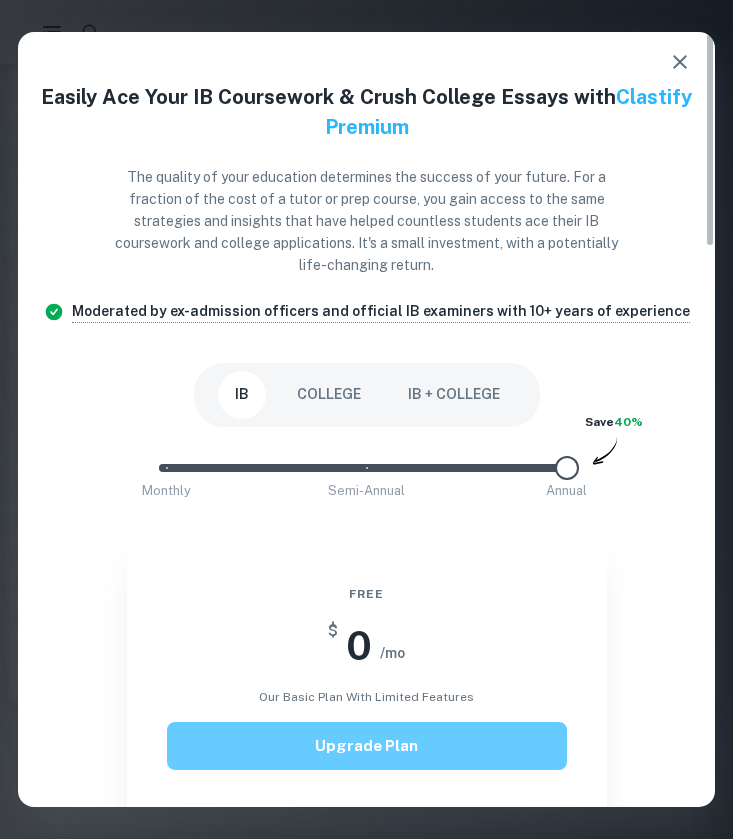 click on "Upgrade Plan" at bounding box center (367, 746) 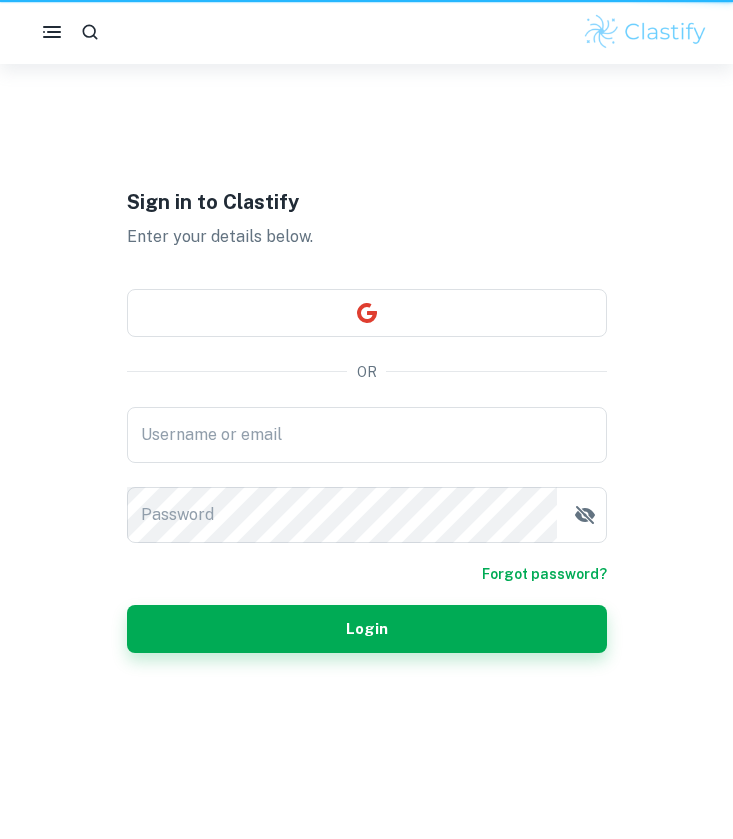 scroll, scrollTop: 0, scrollLeft: 0, axis: both 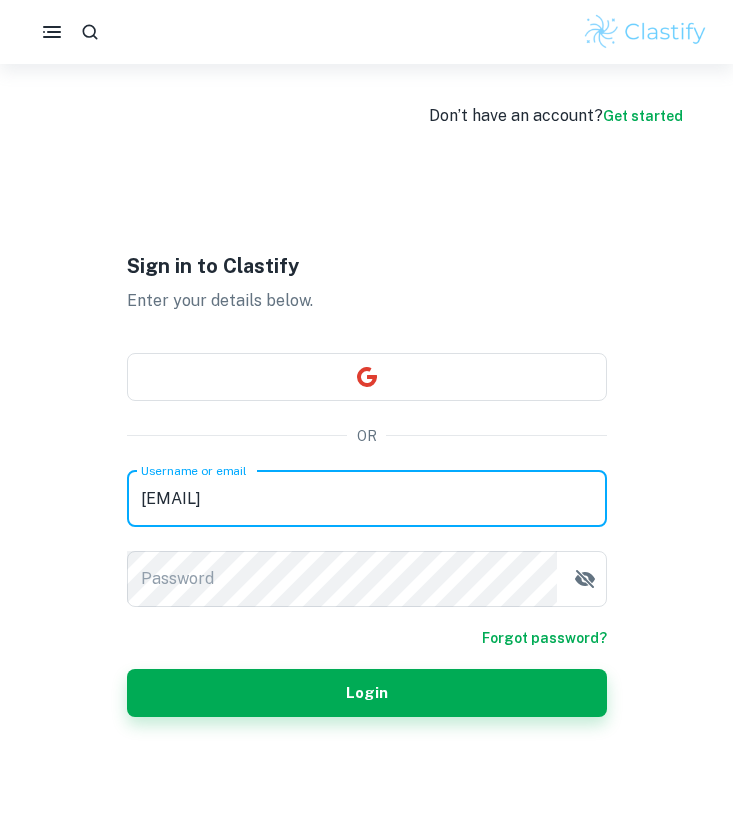type on "polizaliubovska95@gmail.com" 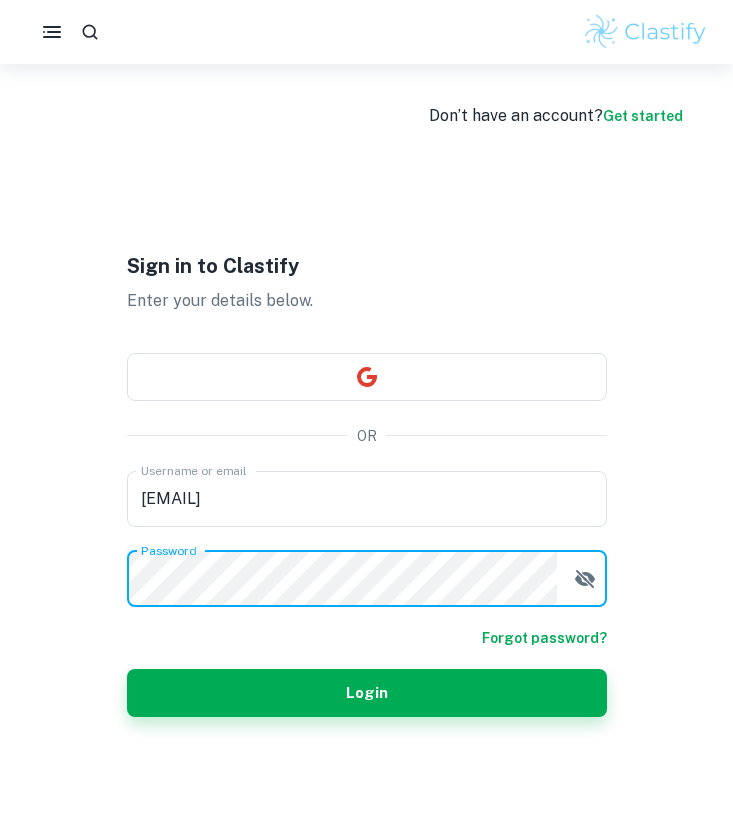 click on "Login" at bounding box center (367, 693) 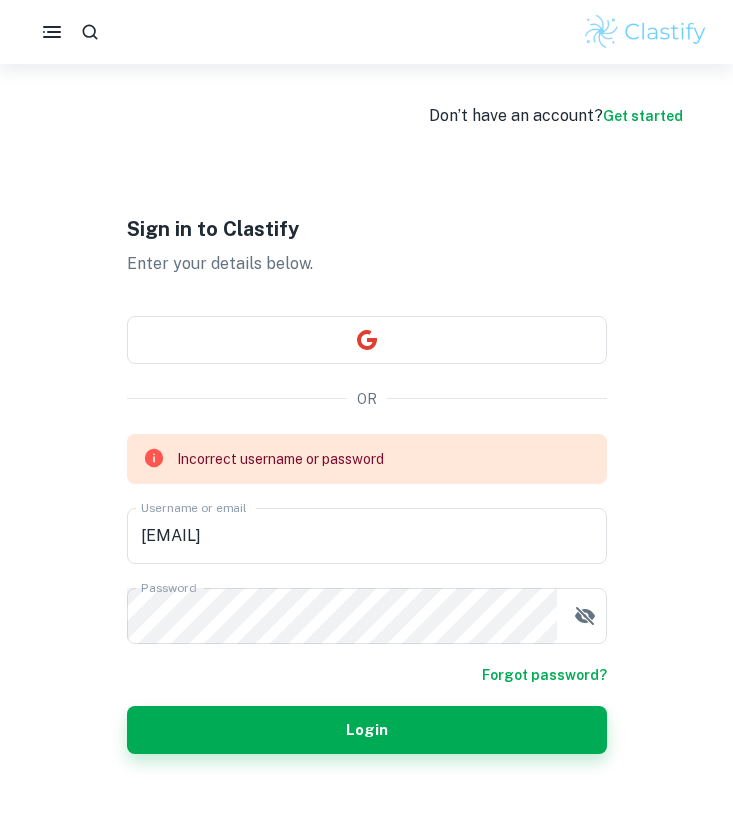click on "Get started" at bounding box center (643, 116) 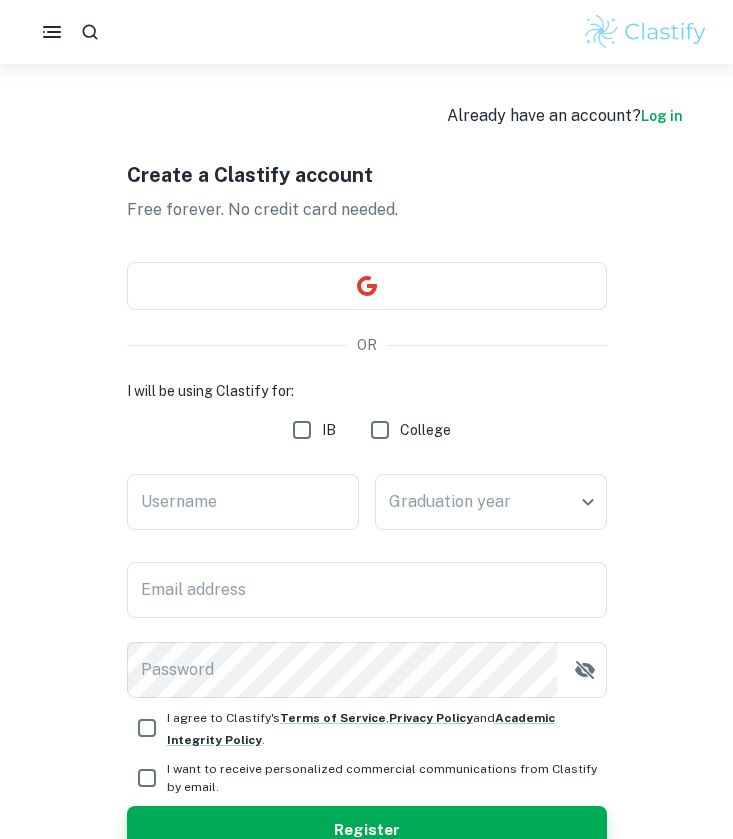 click on "Log in" at bounding box center [662, 116] 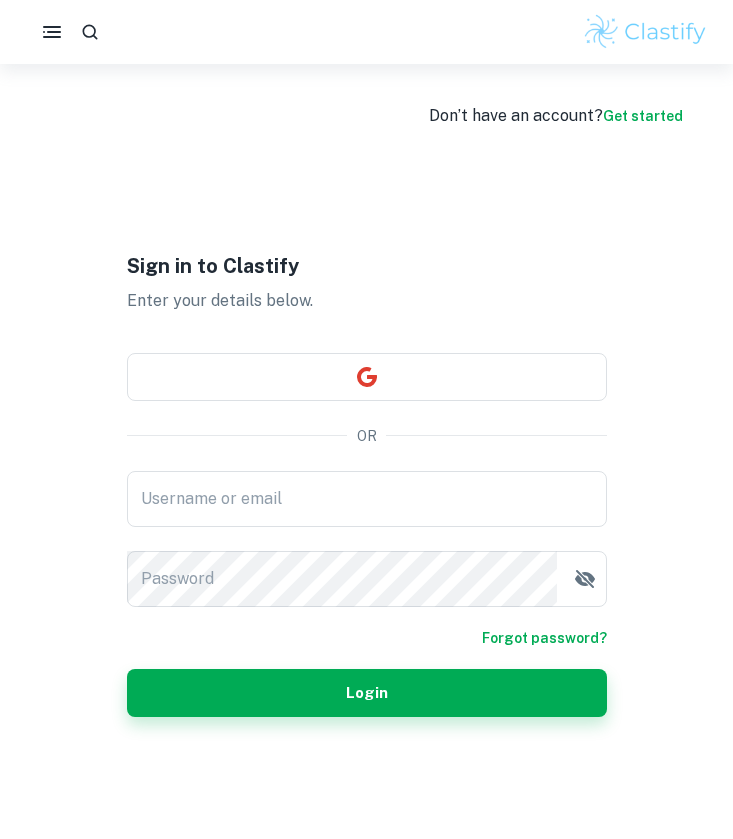 click on "Get started" at bounding box center (643, 116) 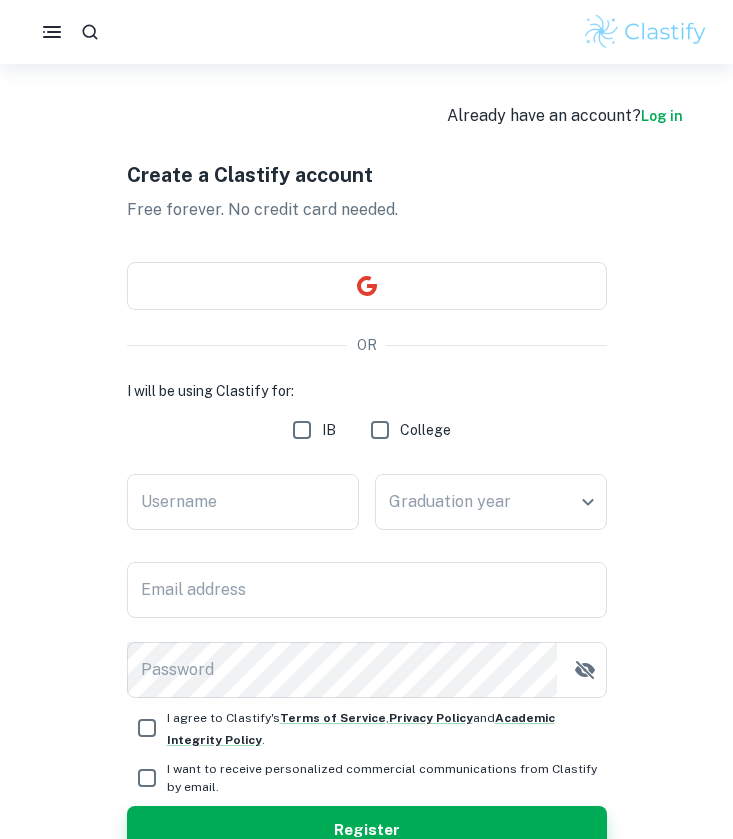 click on "Log in" at bounding box center (662, 116) 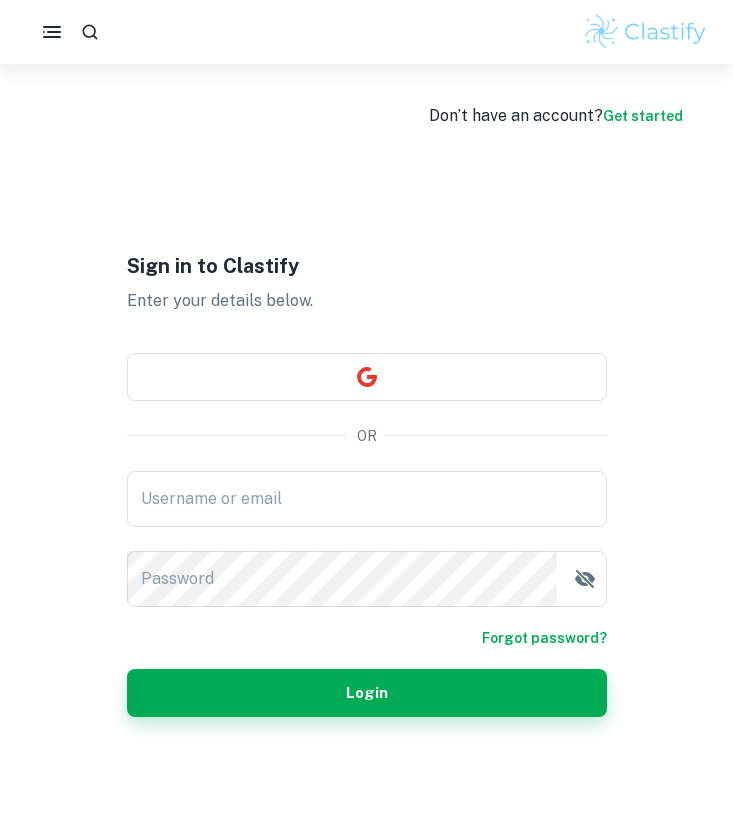 click on "Get started" at bounding box center [643, 116] 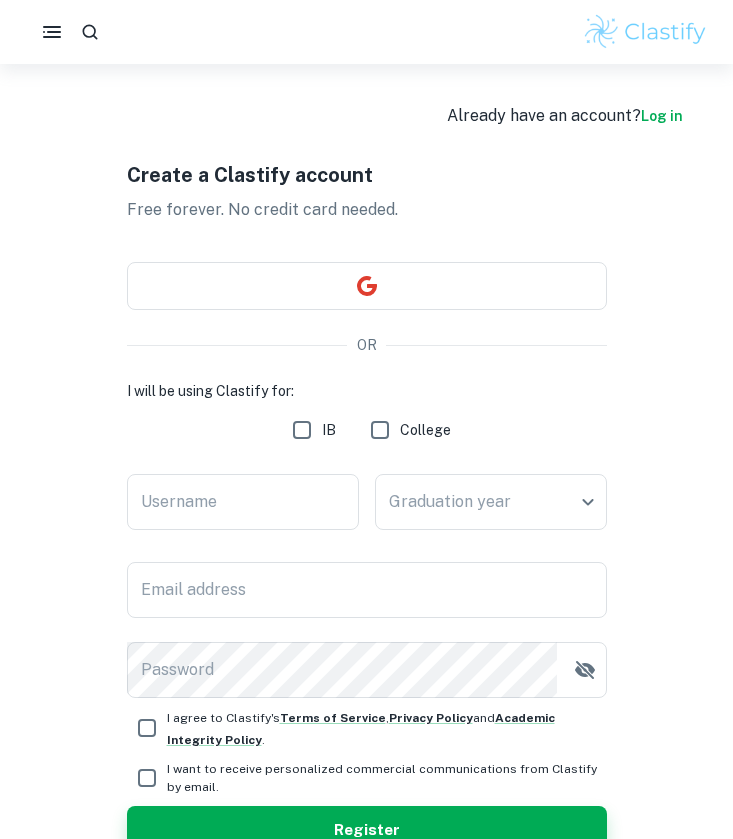 click on "IB" at bounding box center [302, 430] 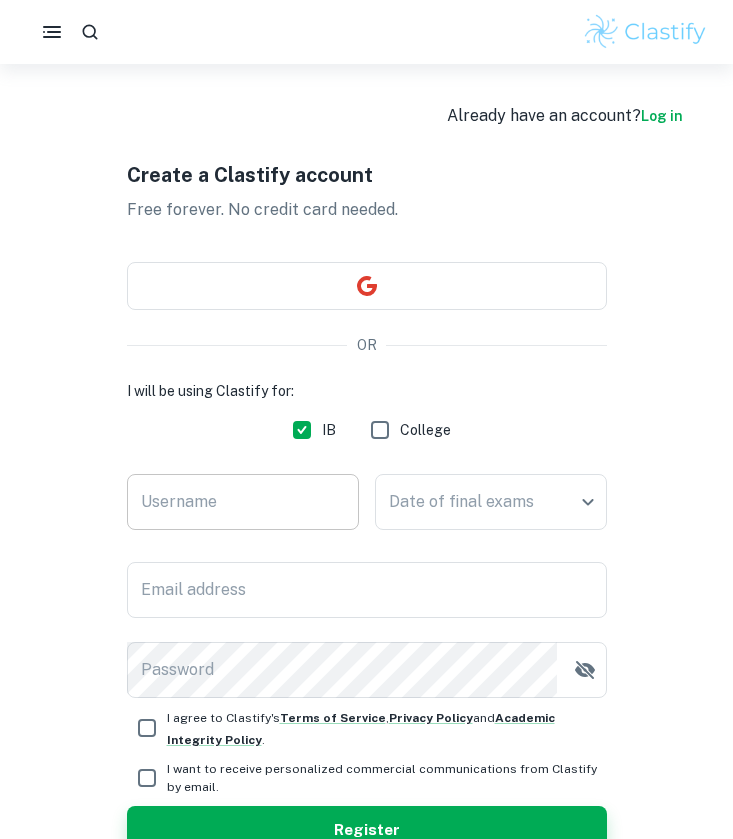 click on "Username" at bounding box center [243, 502] 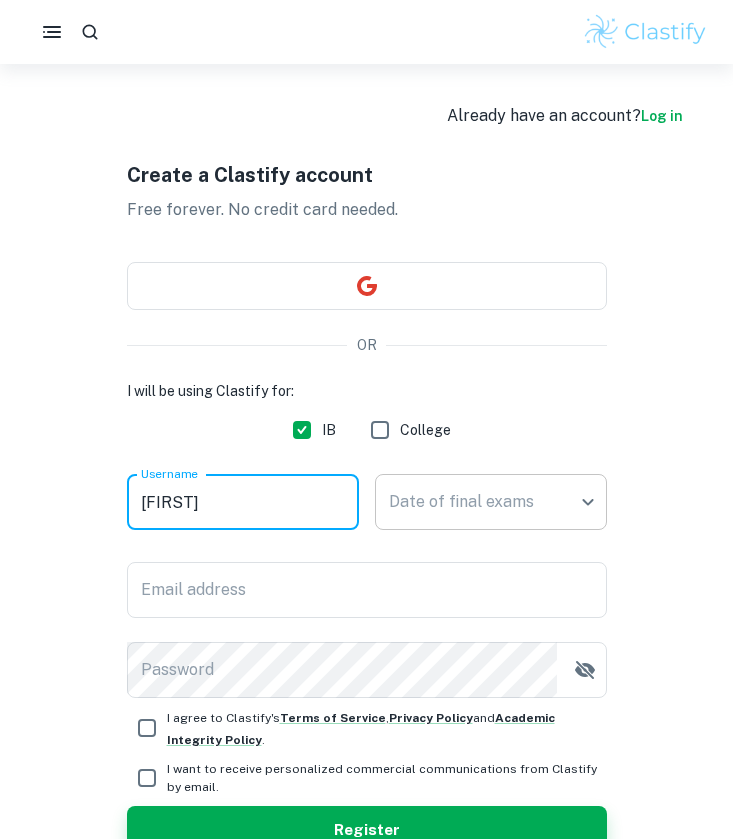 type on "Polina" 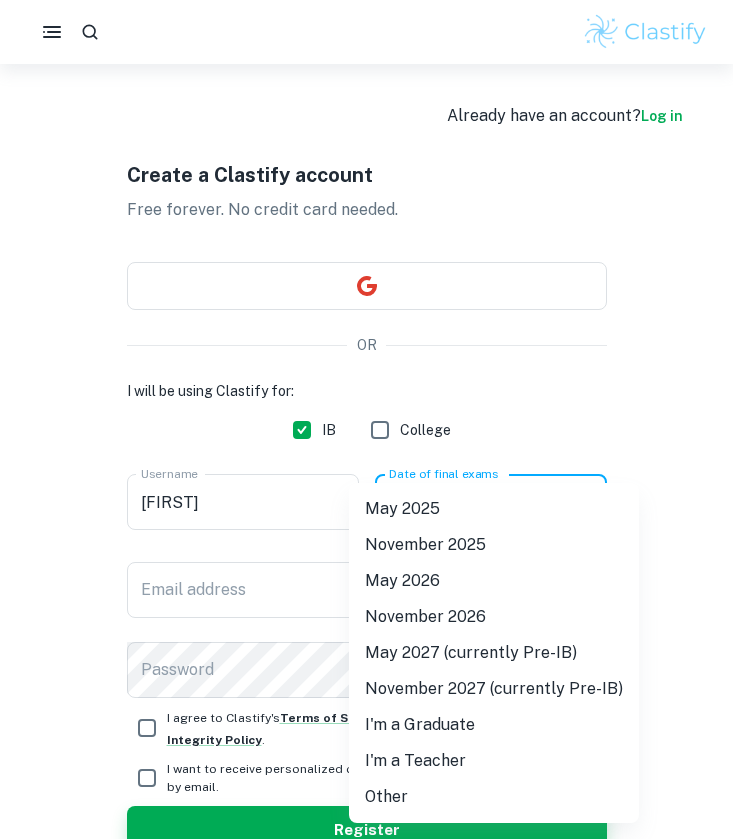 click on "May 2025" at bounding box center (494, 509) 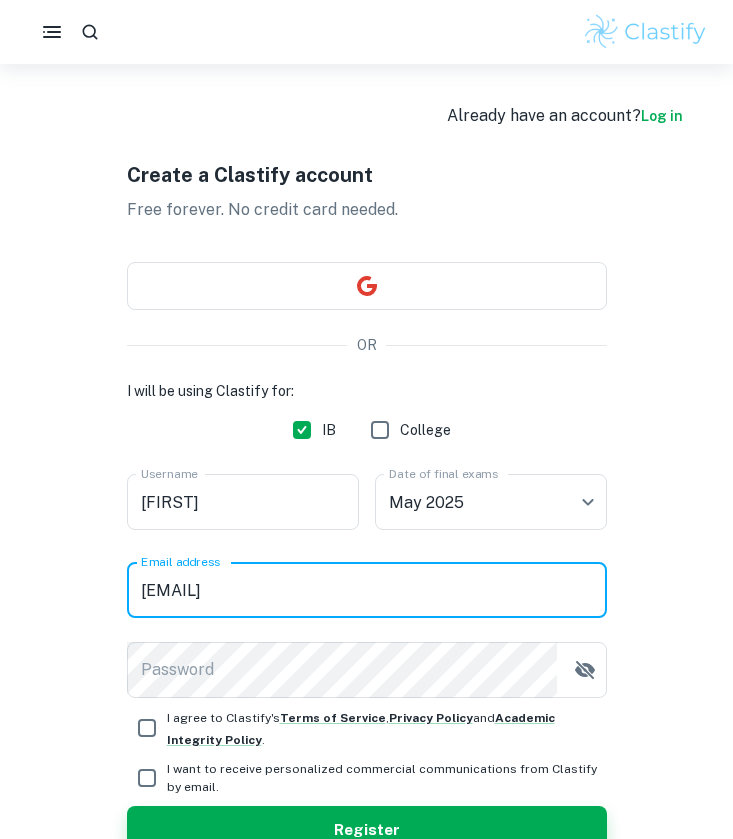 type on "polizaliubovska95@gmail.com" 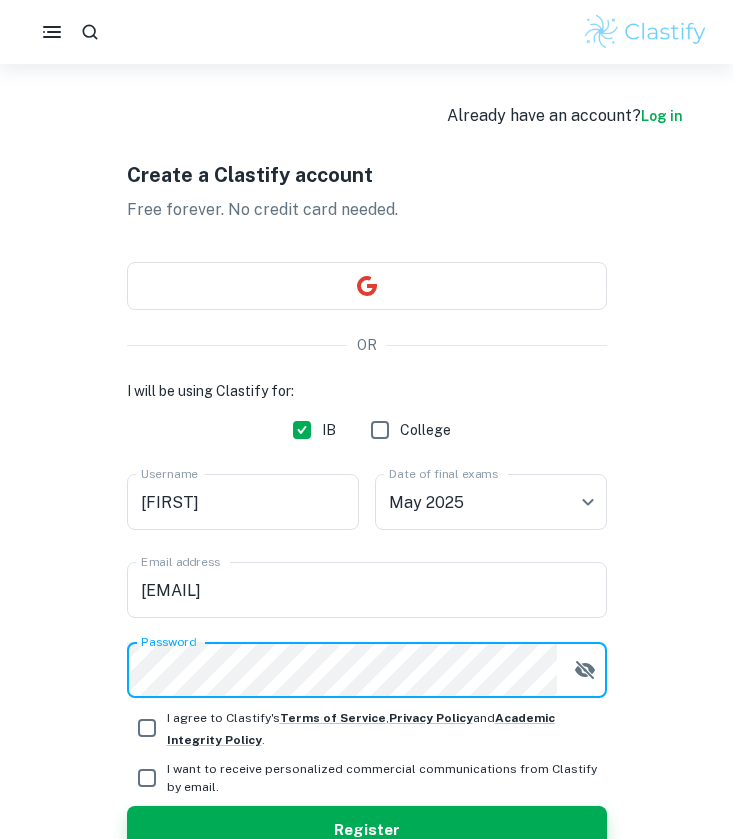 click on "I agree to Clastify's  Terms of Service ,  Privacy Policy  and  Academic Integrity Policy ." at bounding box center (147, 728) 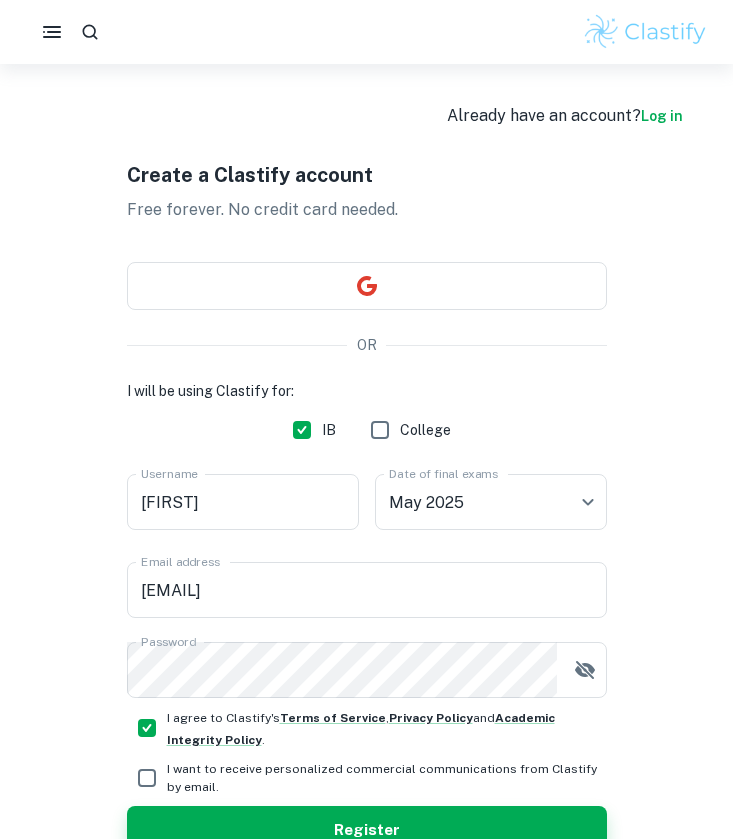 click on "I want to receive personalized commercial communications from Clastify by email." at bounding box center (147, 778) 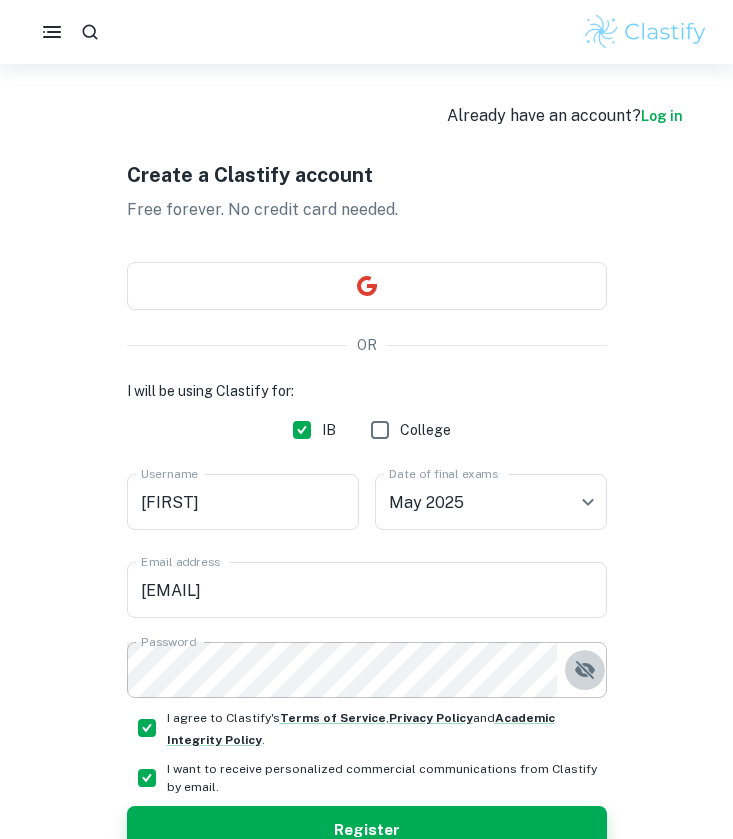 click at bounding box center [585, 670] 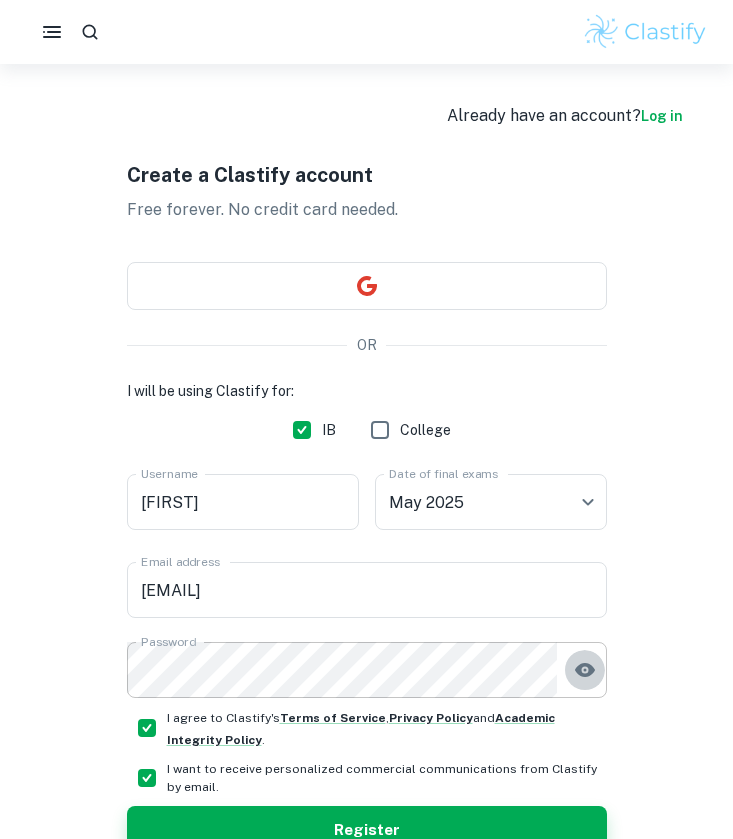 click 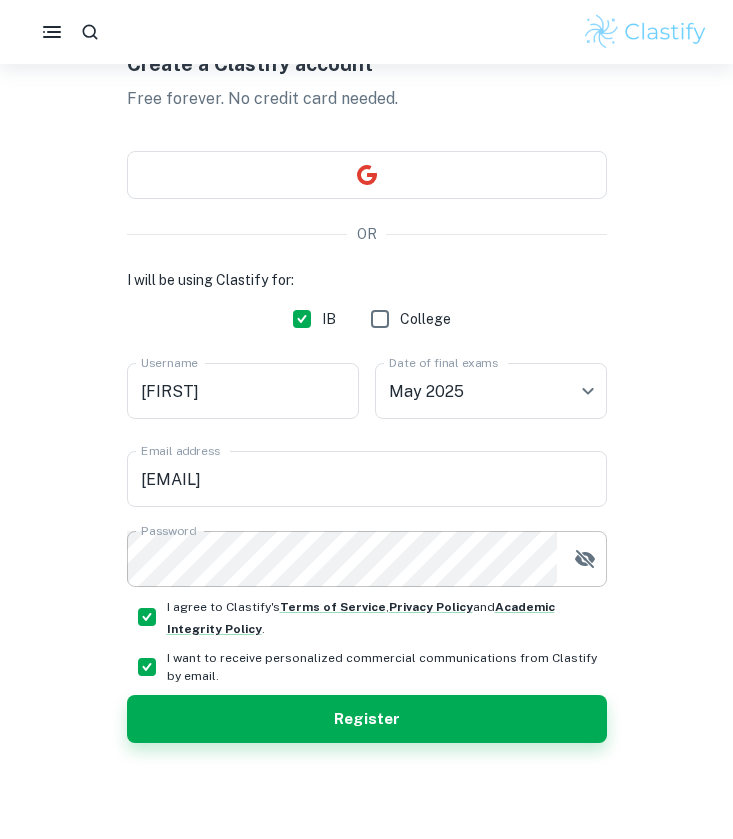scroll, scrollTop: 111, scrollLeft: 0, axis: vertical 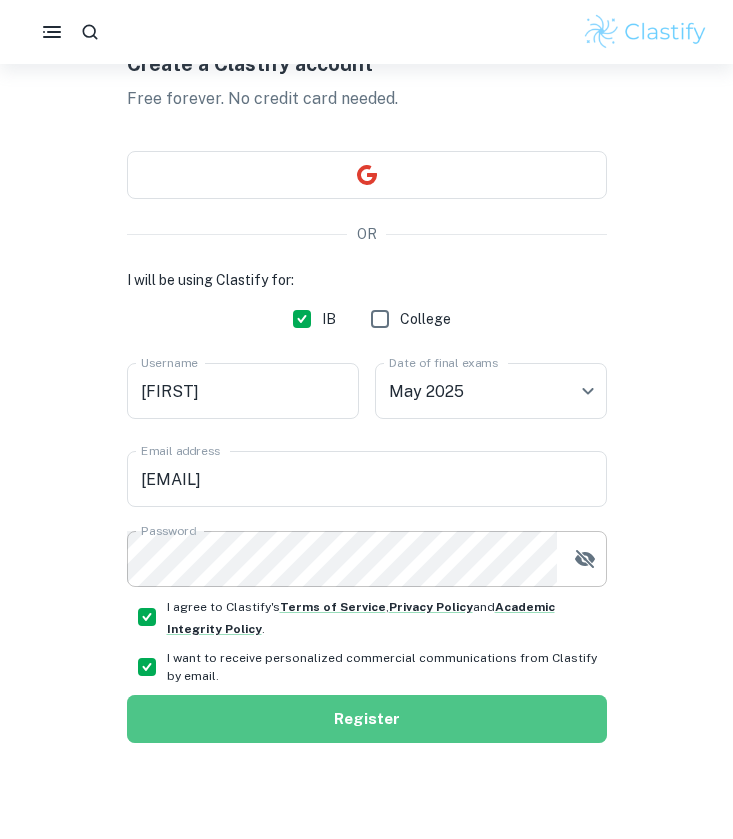 click on "Register" at bounding box center (367, 719) 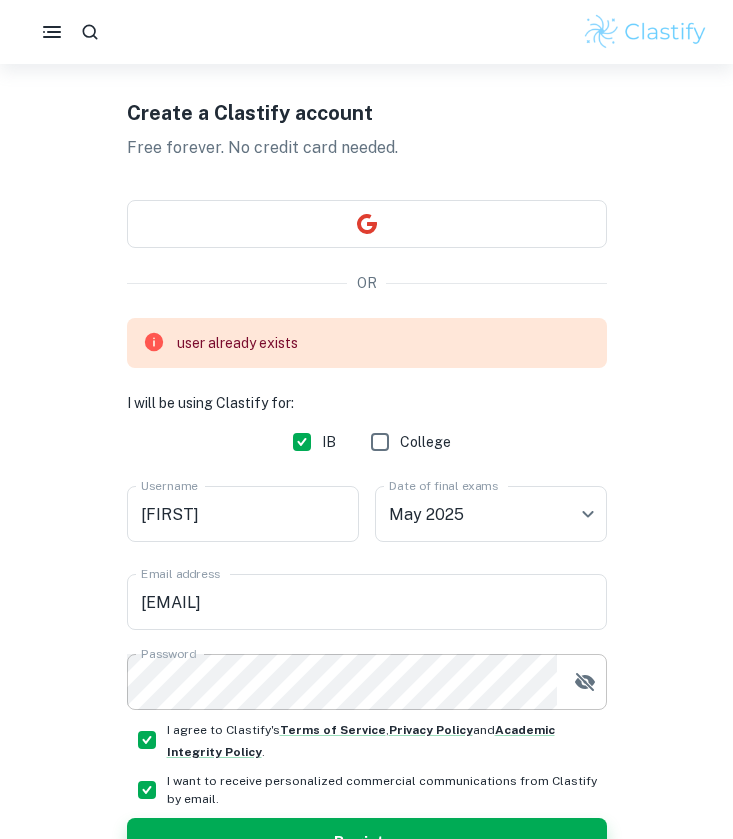 scroll, scrollTop: 0, scrollLeft: 0, axis: both 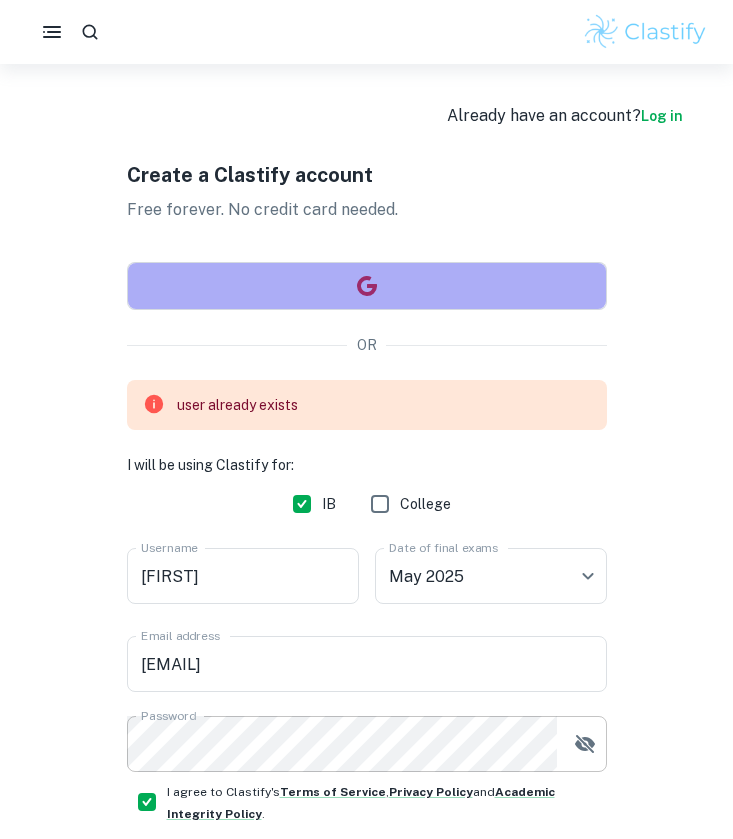 click 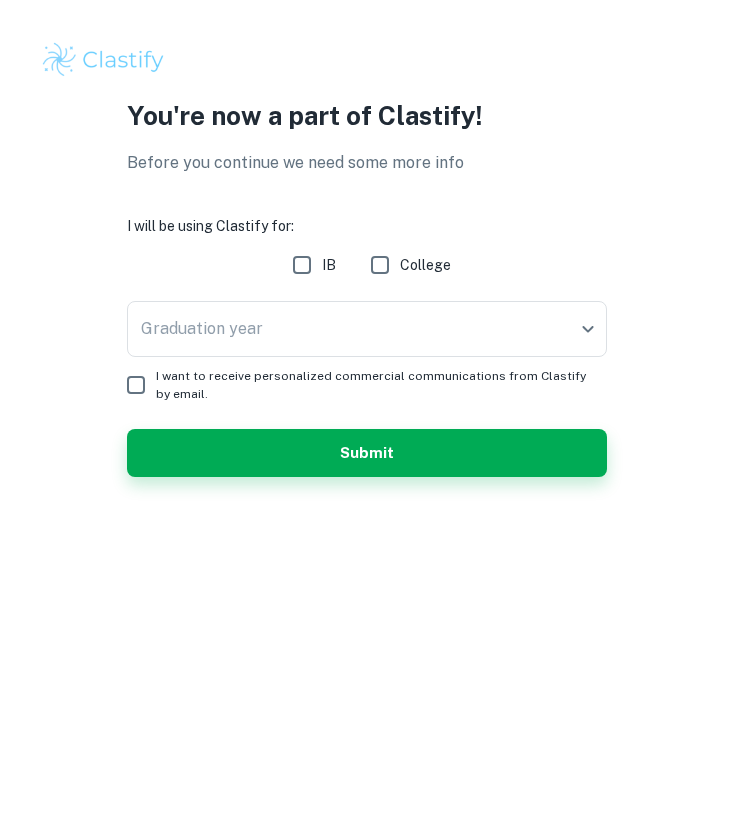 scroll, scrollTop: 0, scrollLeft: 0, axis: both 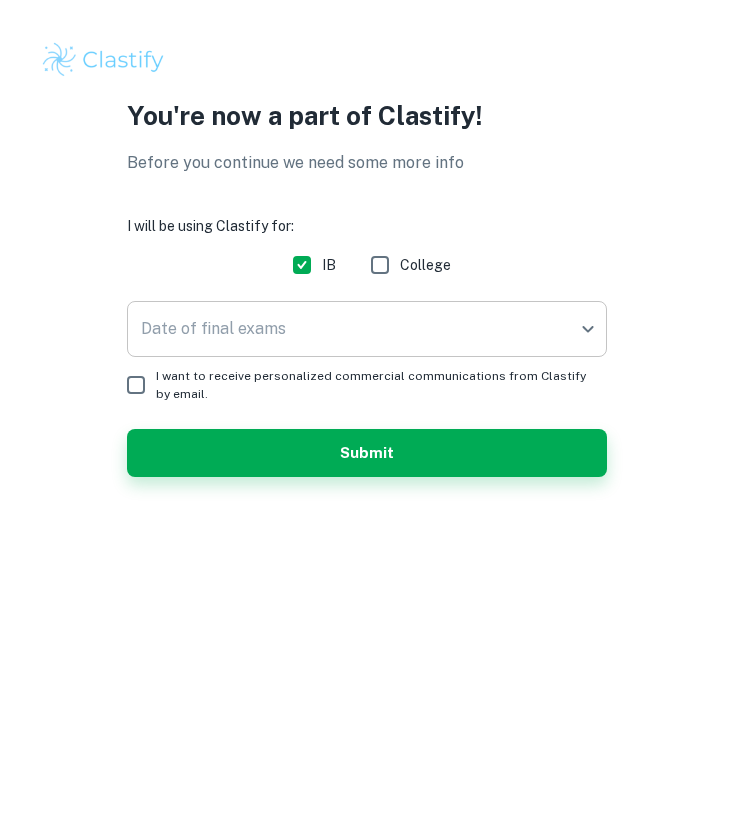click on "We value your privacy We use cookies to enhance your browsing experience, serve personalised ads or content, and analyse our traffic. By clicking "Accept All", you consent to our use of cookies.   Cookie Policy Customise   Reject All   Accept All   Customise Consent Preferences   We use cookies to help you navigate efficiently and perform certain functions. You will find detailed information about all cookies under each consent category below. The cookies that are categorised as "Necessary" are stored on your browser as they are essential for enabling the basic functionalities of the site. ...  Show more For more information on how Google's third-party cookies operate and handle your data, see:   Google Privacy Policy Necessary Always Active Necessary cookies are required to enable the basic features of this site, such as providing secure log-in or adjusting your consent preferences. These cookies do not store any personally identifiable data. Functional Analytics Performance Advertisement Uncategorised" at bounding box center (366, 419) 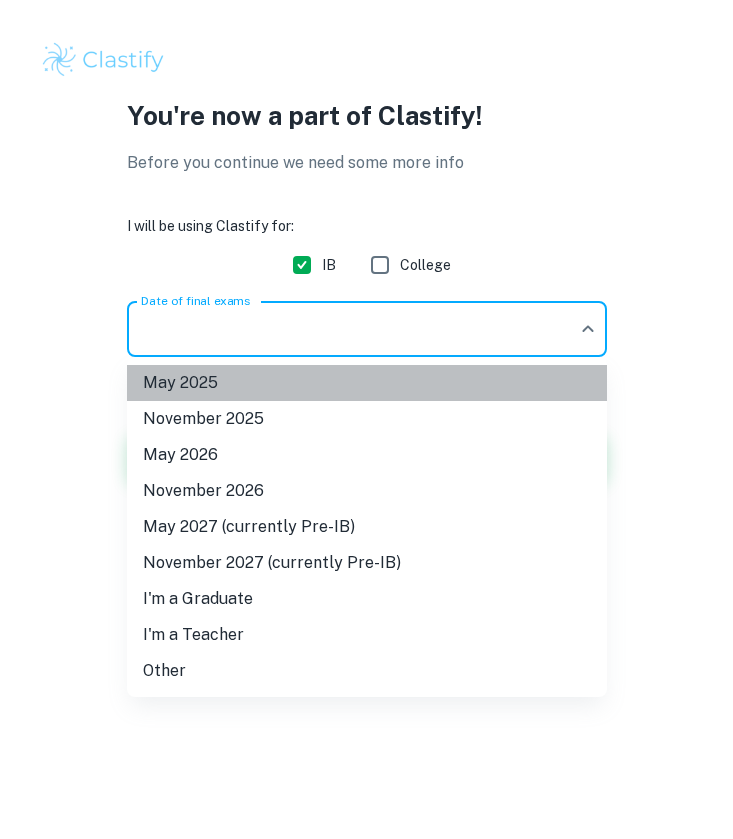 click on "May 2025" at bounding box center (367, 383) 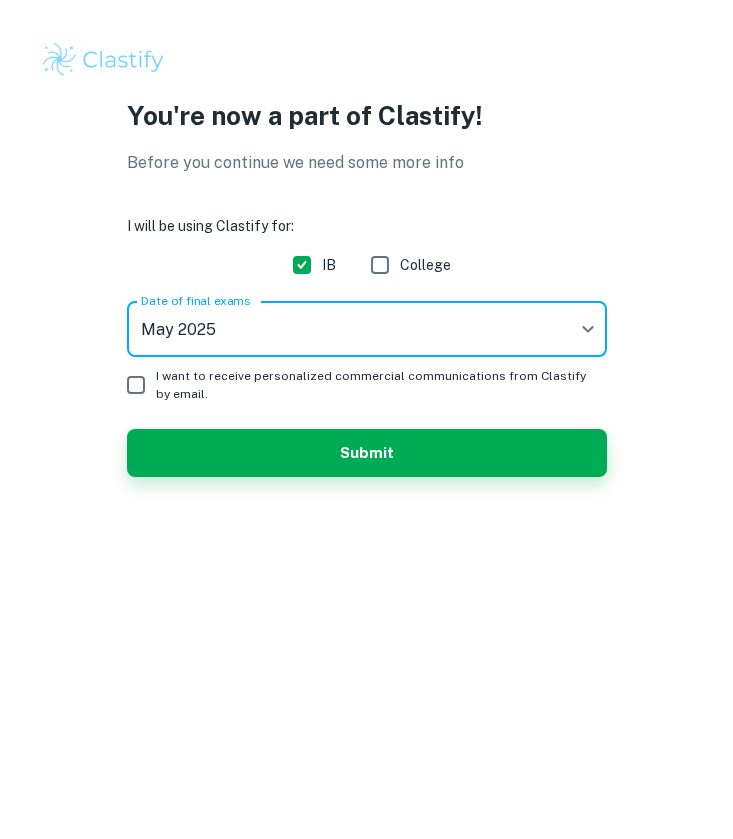 click on "I want to receive personalized commercial communications from Clastify by email." at bounding box center [136, 385] 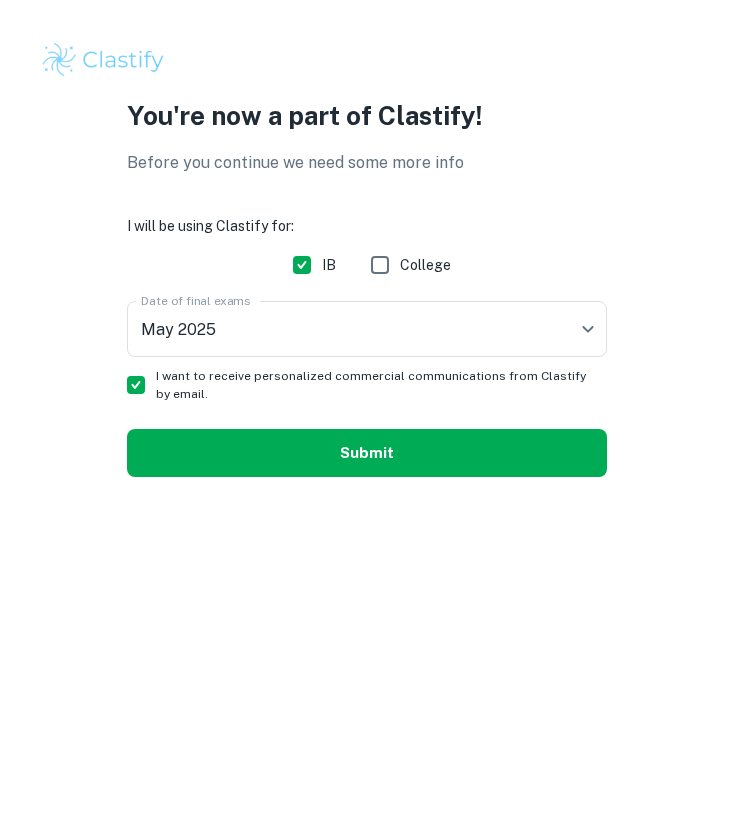 click on "Submit" at bounding box center [367, 453] 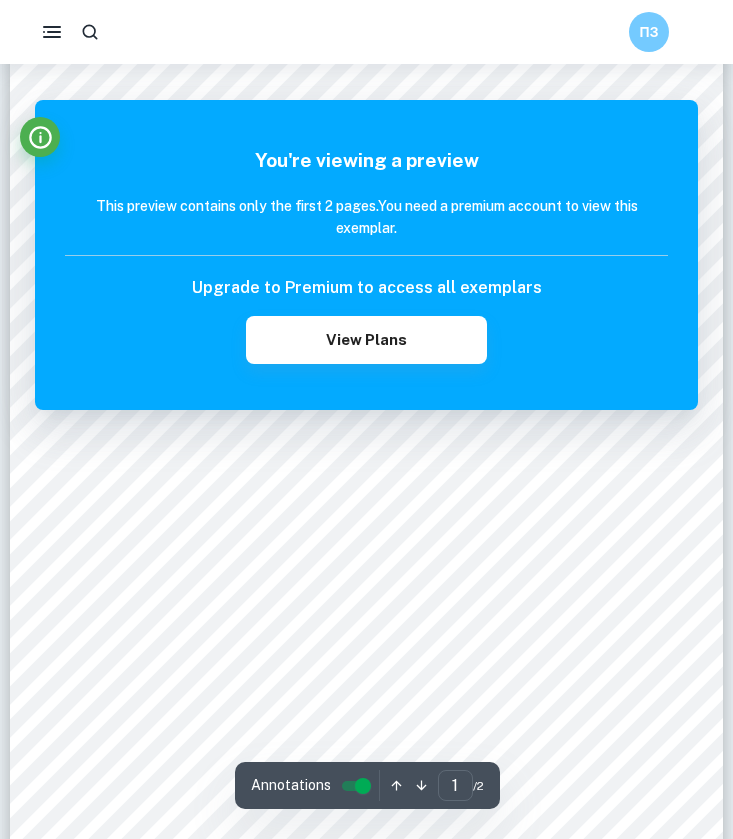 scroll, scrollTop: 63, scrollLeft: 0, axis: vertical 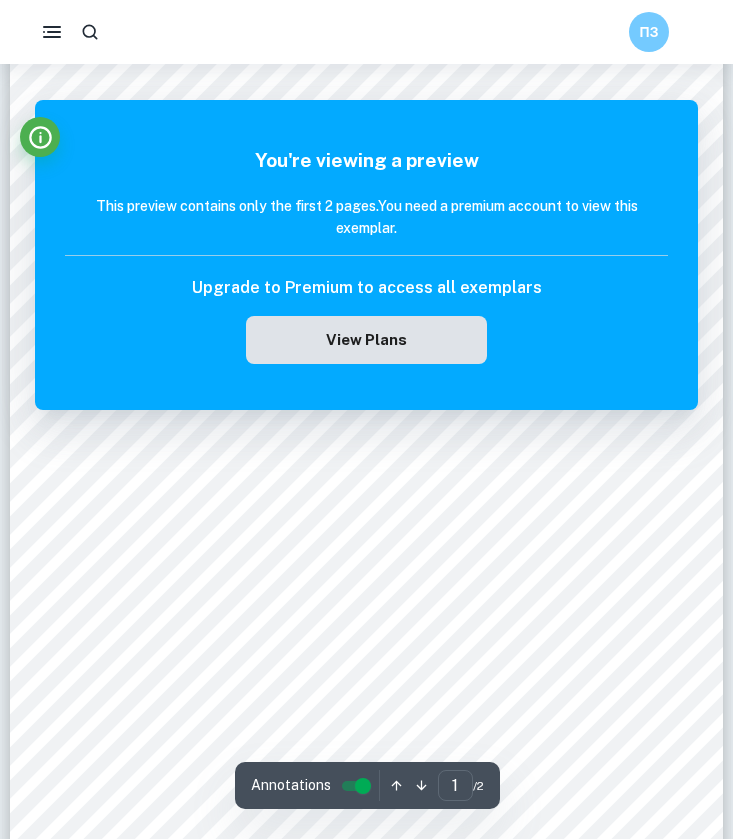 click on "View Plans" at bounding box center [366, 340] 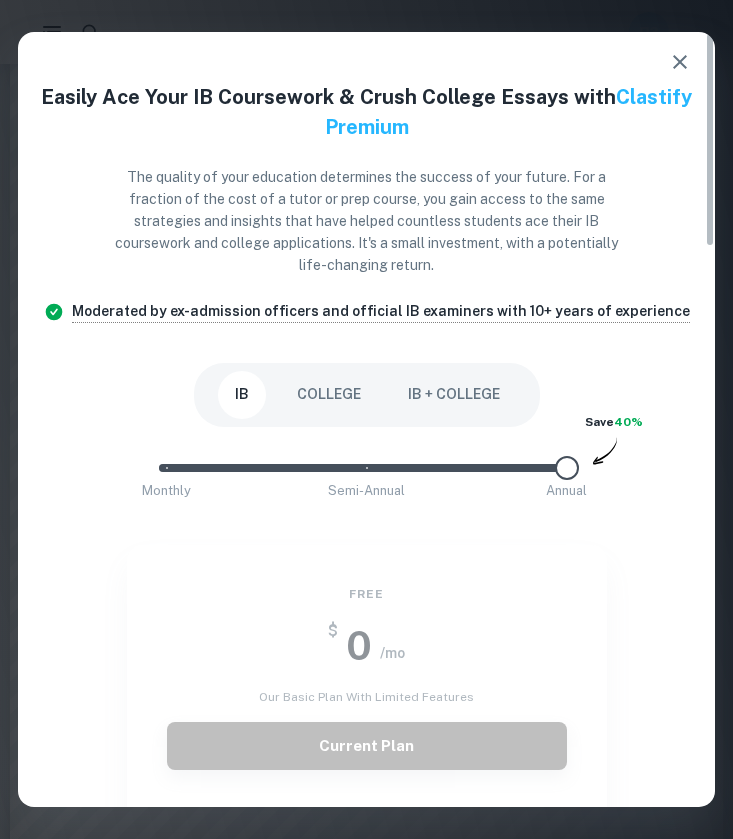 click on "Monthly Semi-Annual Annual Save  40%" at bounding box center [366, 478] 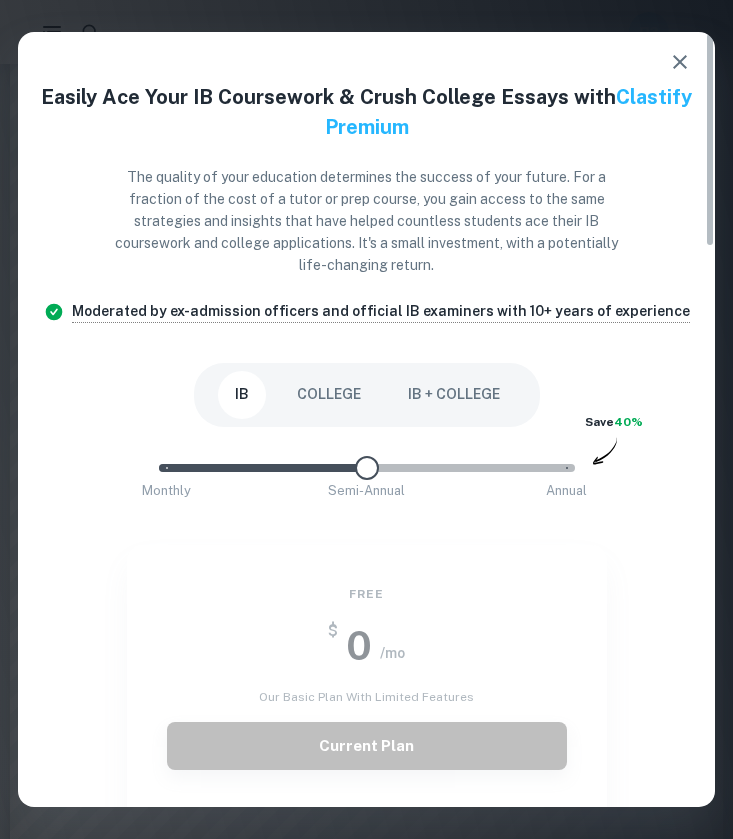 drag, startPoint x: 480, startPoint y: 467, endPoint x: 333, endPoint y: 454, distance: 147.57372 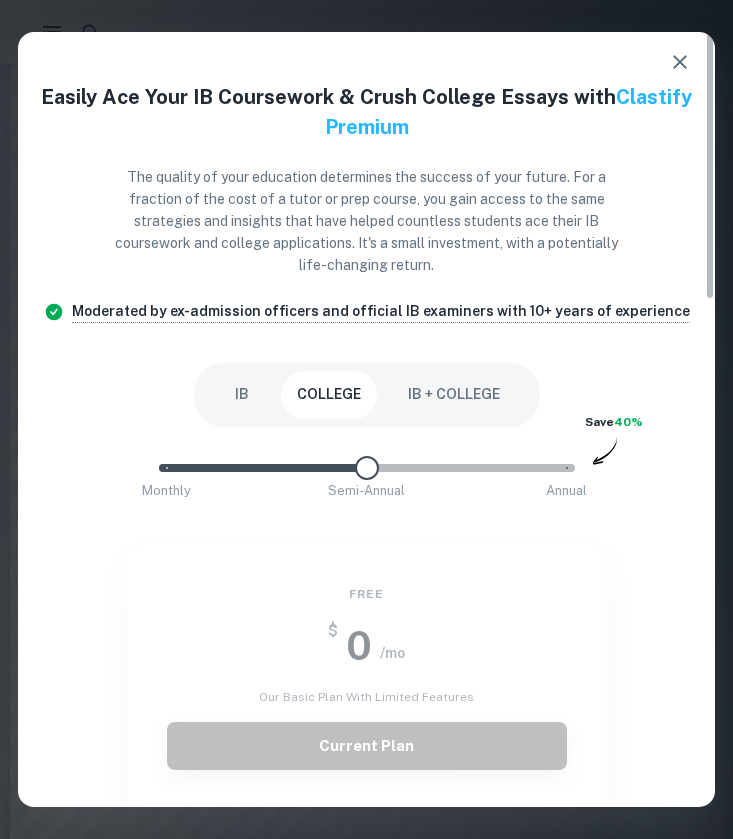 click on "COLLEGE" at bounding box center (329, 395) 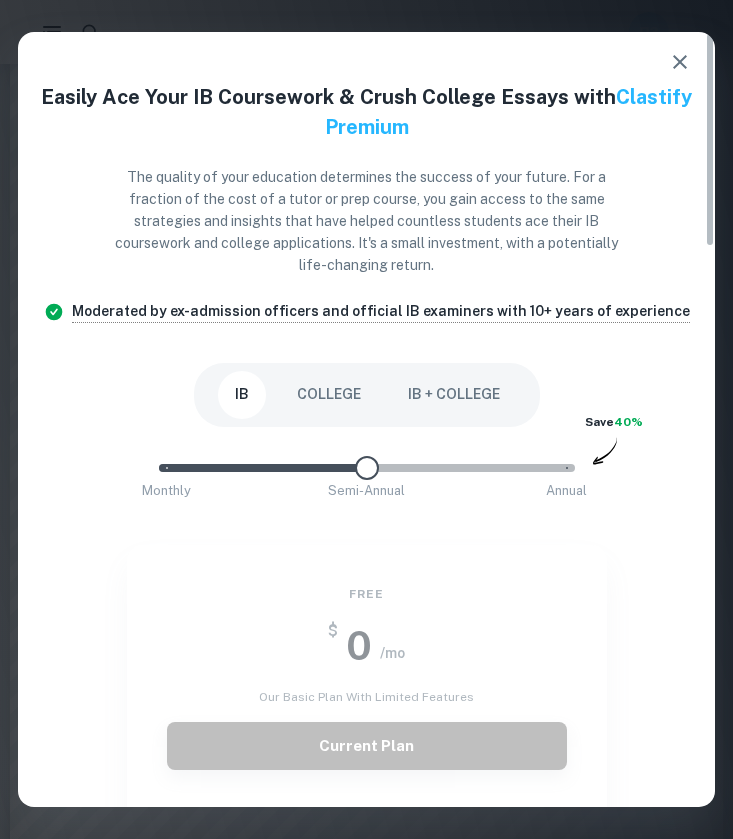 type on "0" 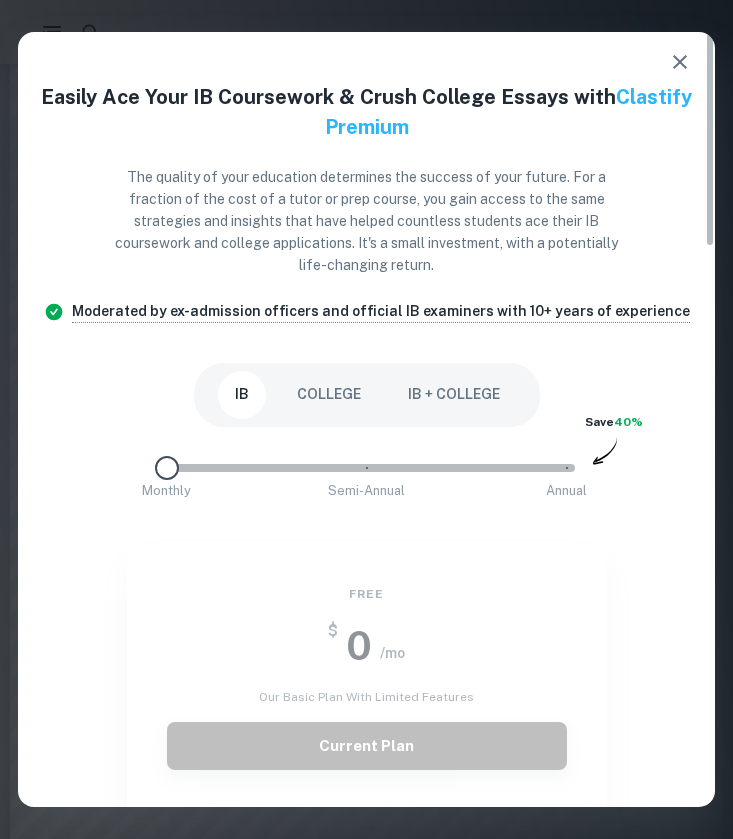 drag, startPoint x: 365, startPoint y: 468, endPoint x: 90, endPoint y: 462, distance: 275.06546 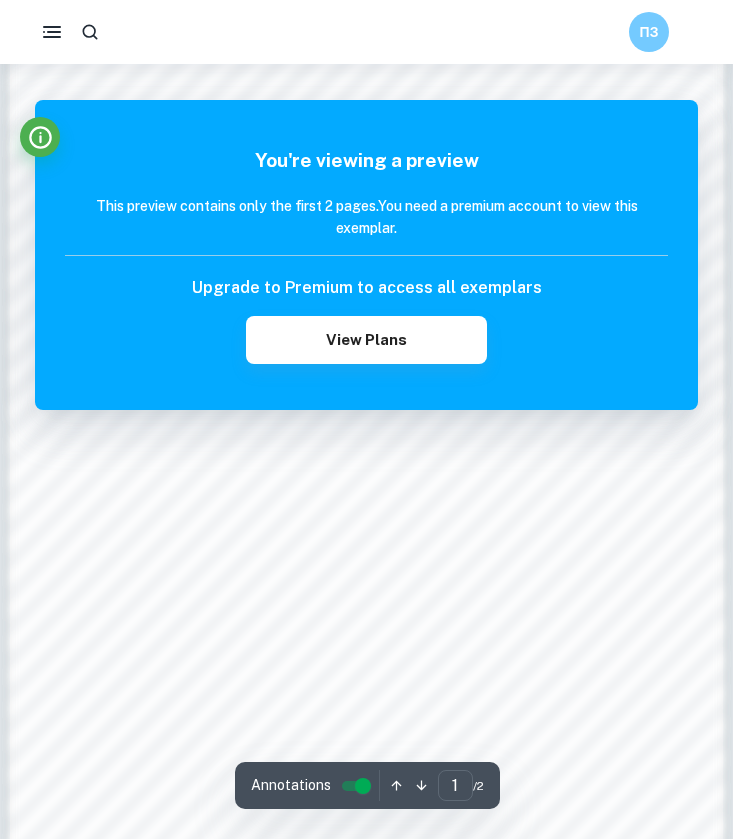scroll, scrollTop: 1116, scrollLeft: 0, axis: vertical 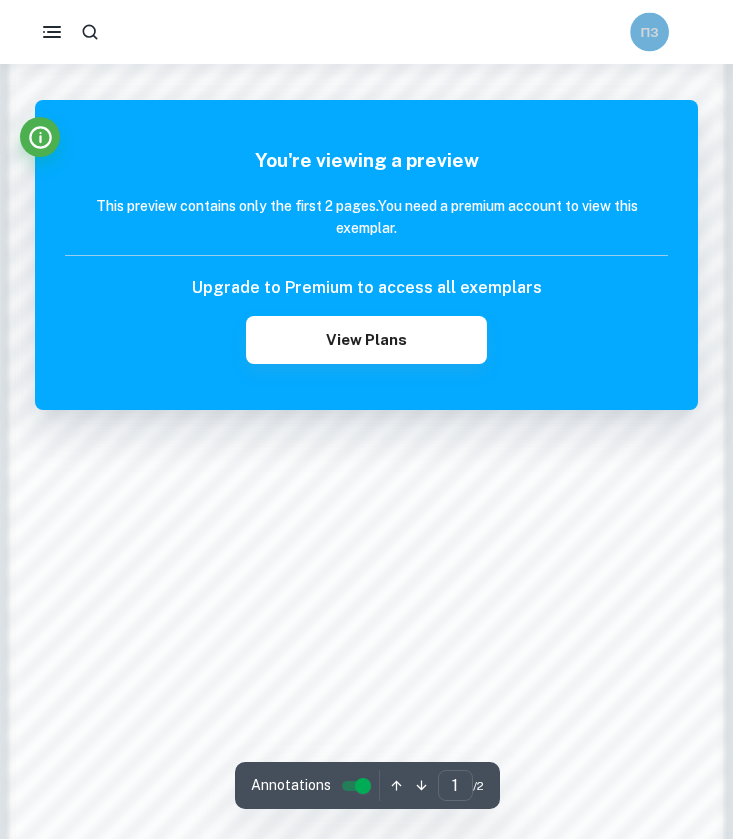 click on "ПЗ" at bounding box center [669, 32] 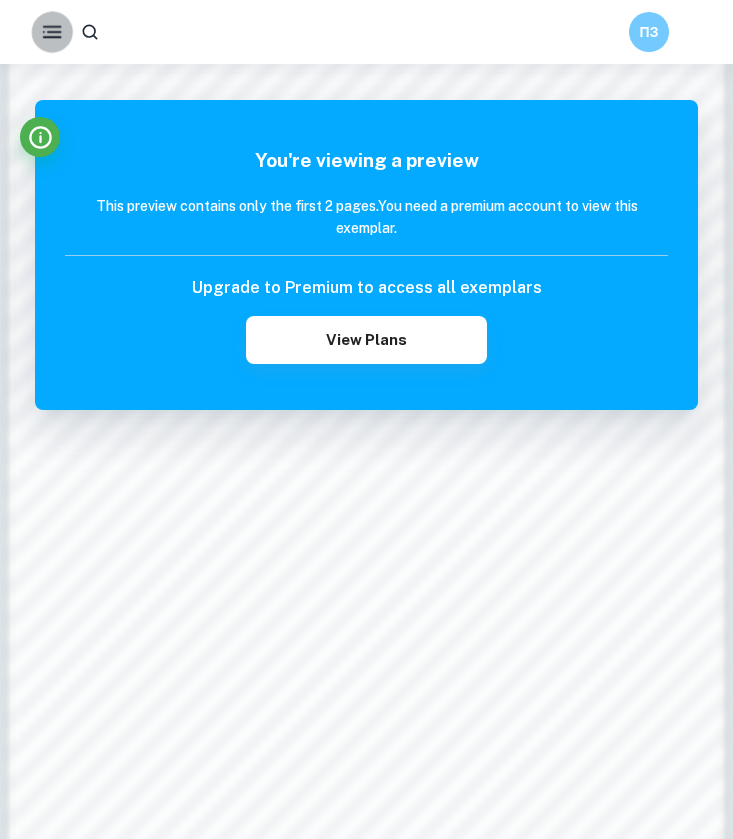 click 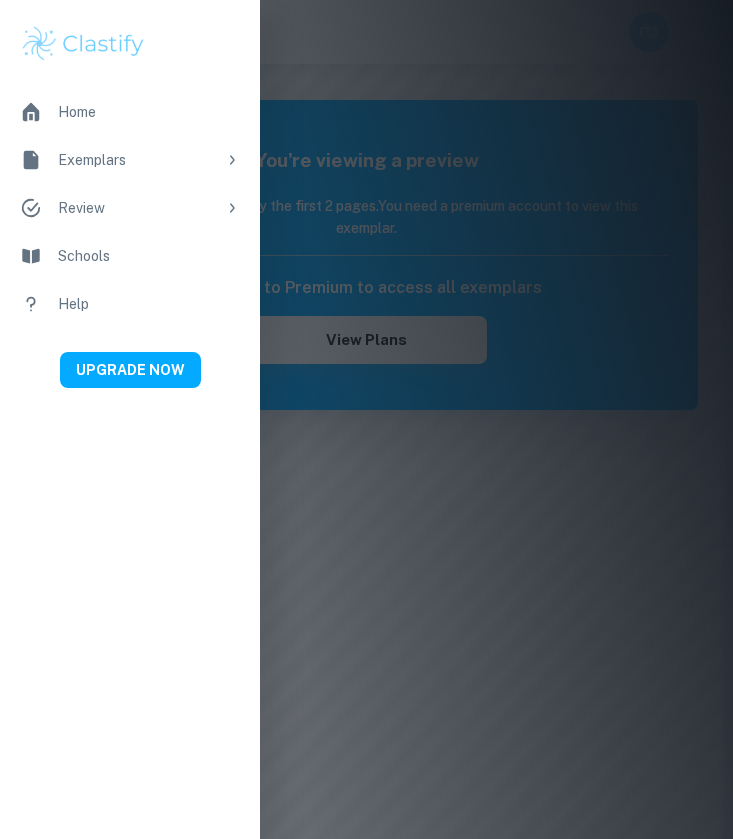 click on "Home" at bounding box center (149, 112) 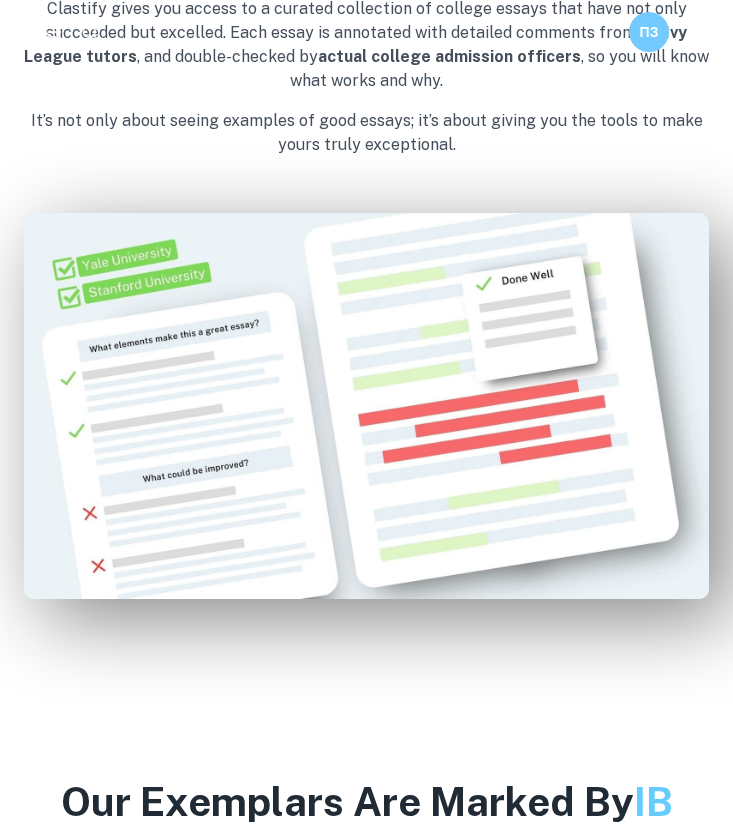 click 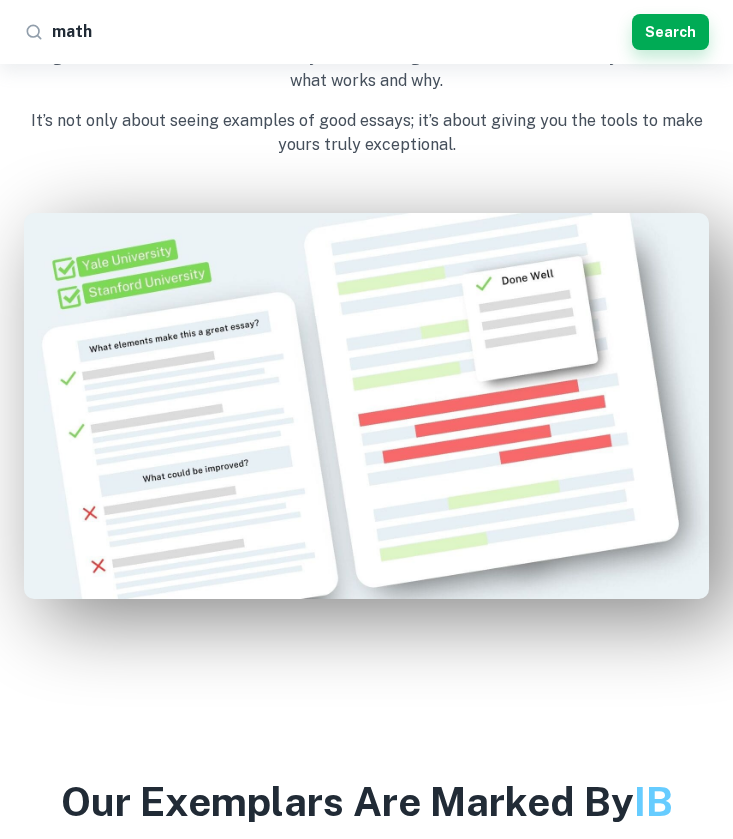 type on "maths" 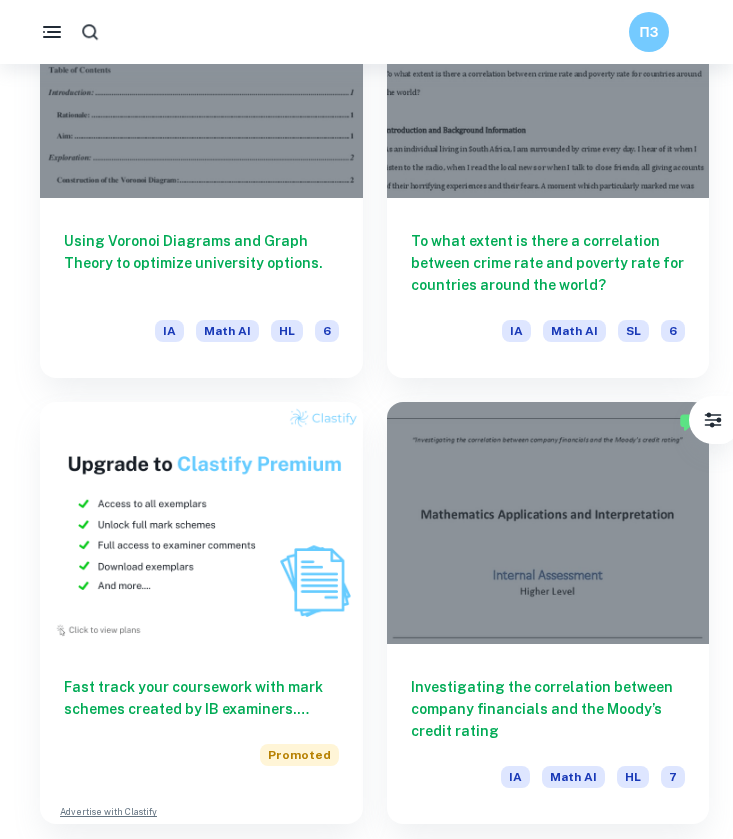 click 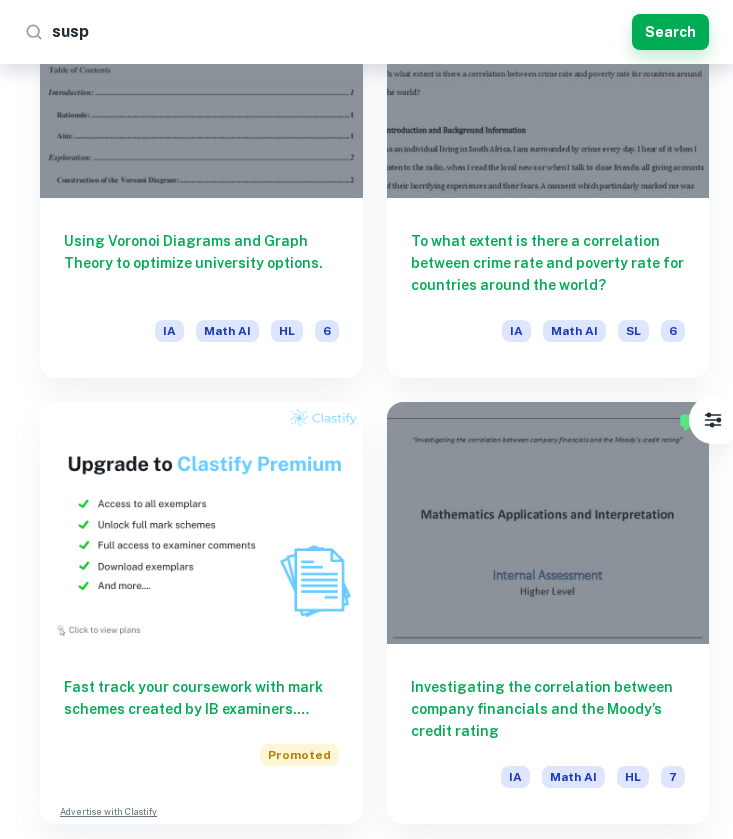 type on "suspe" 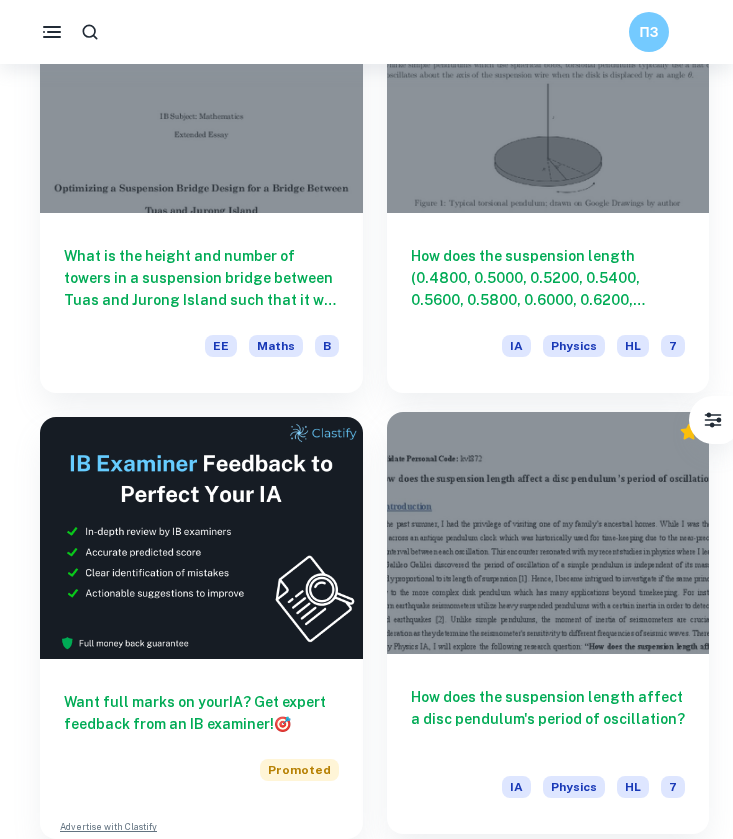 click at bounding box center (548, 533) 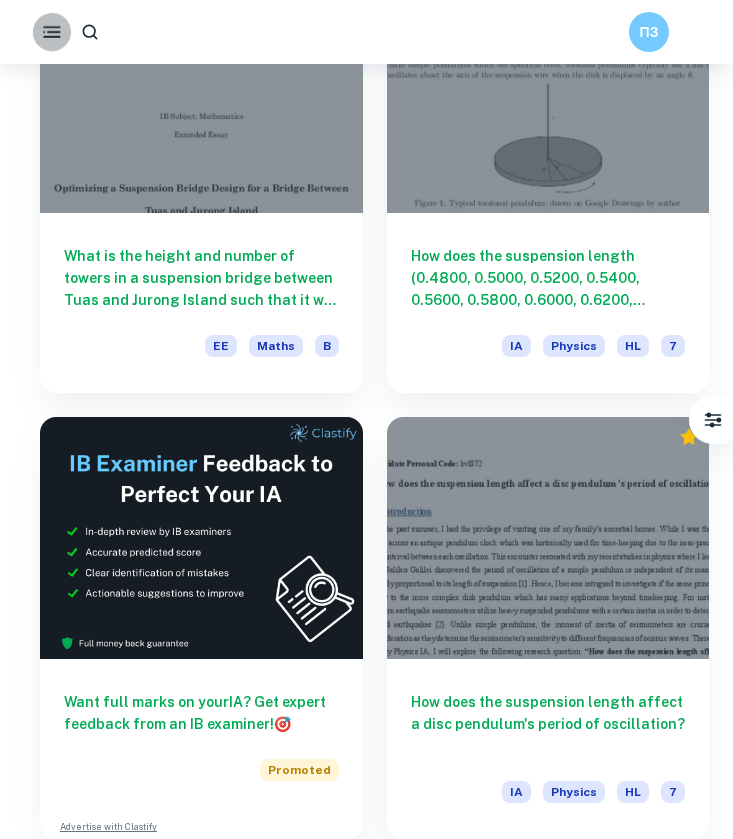 click at bounding box center [52, 32] 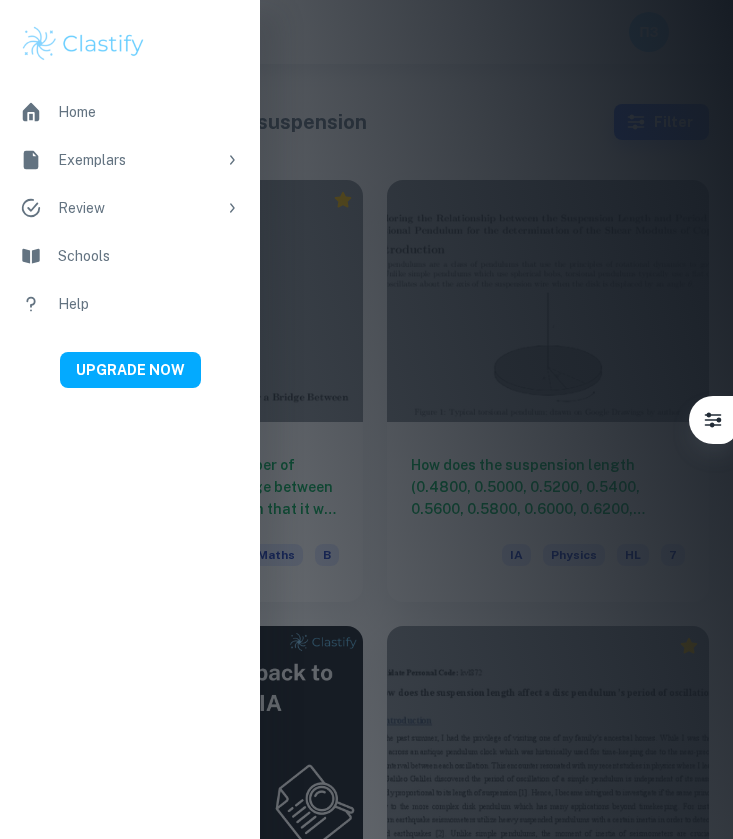 click at bounding box center (366, 419) 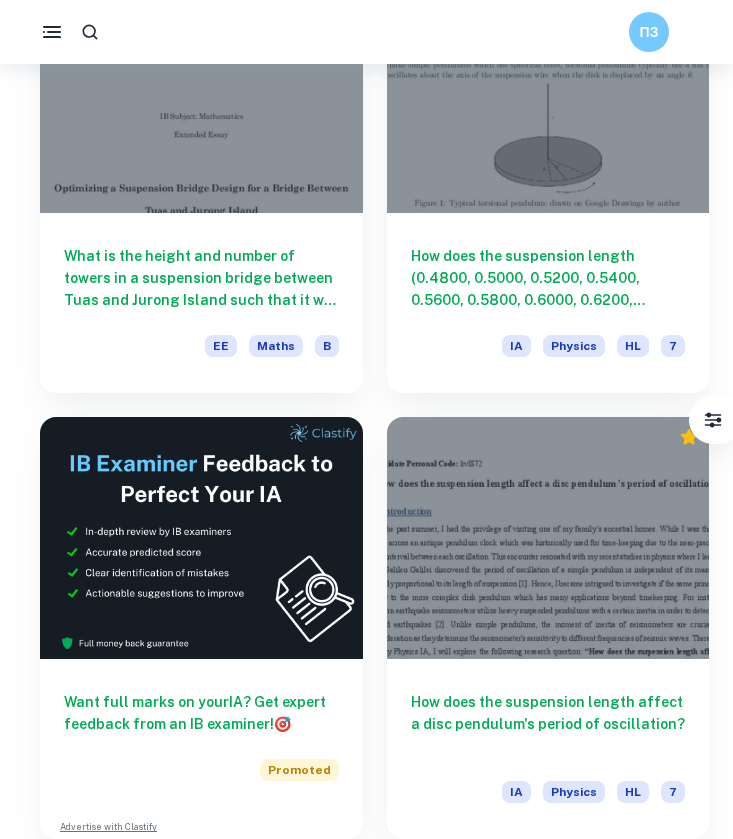 click on "ПЗ" at bounding box center (366, 32) 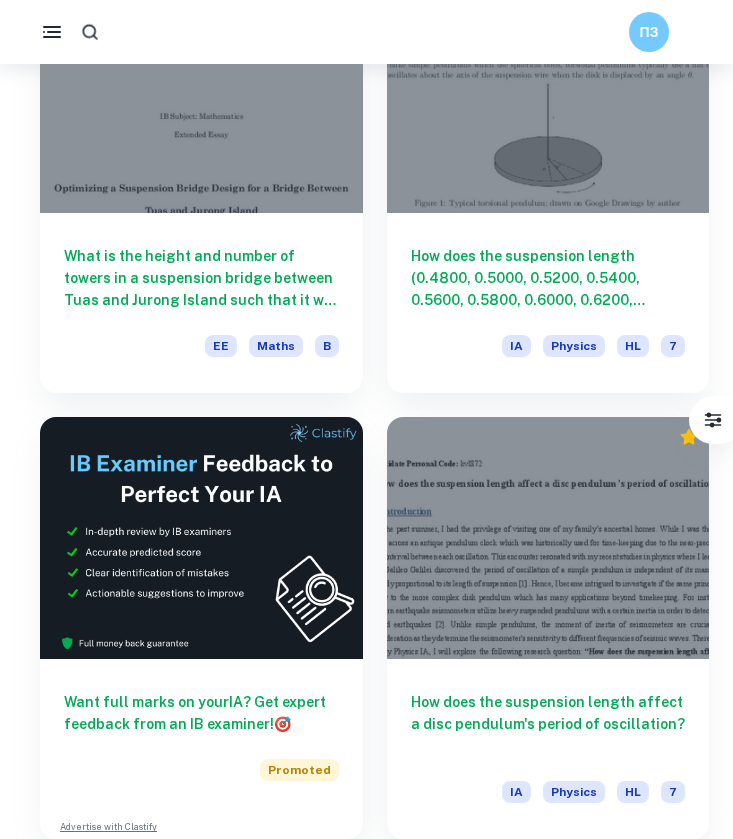 click 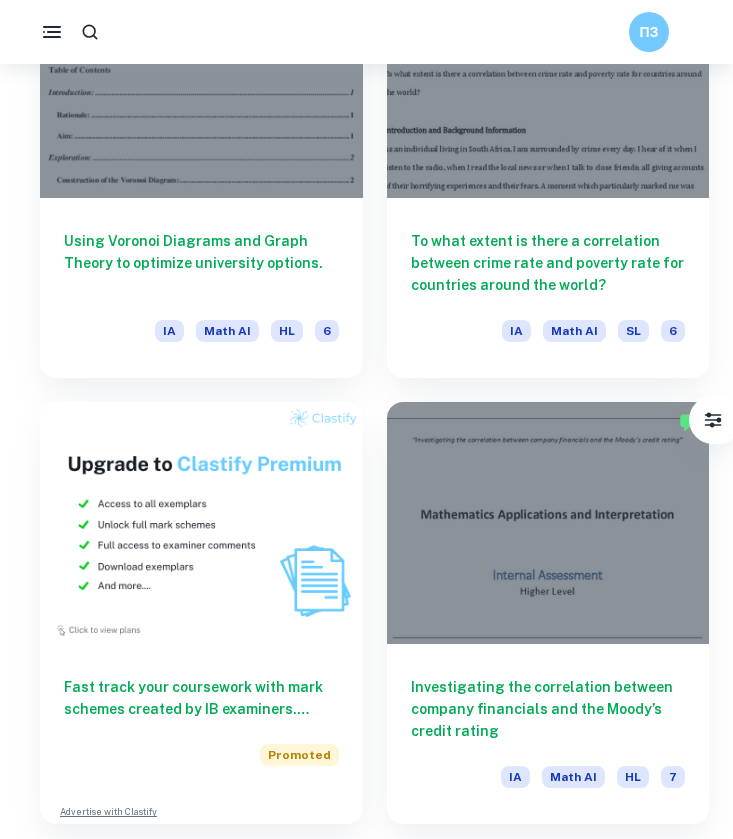 click at bounding box center [343, 1754] 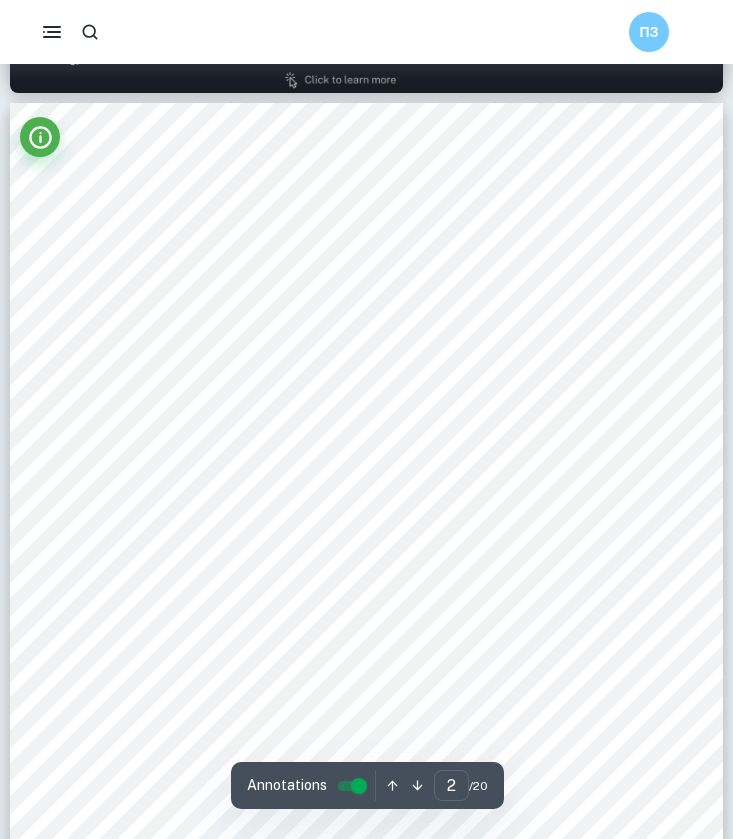 type on "1" 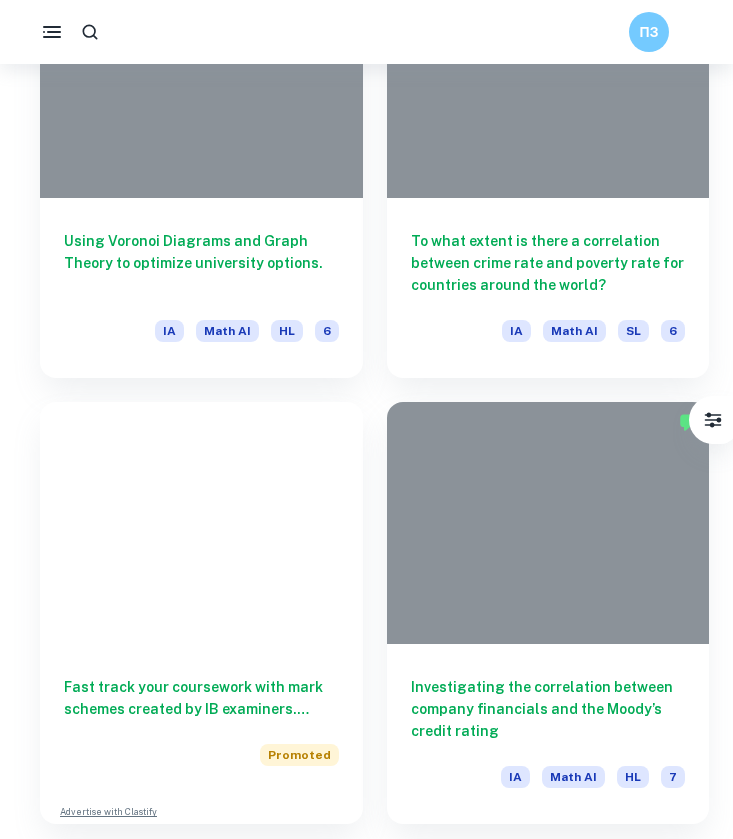 click on "5" at bounding box center [413, 4431] 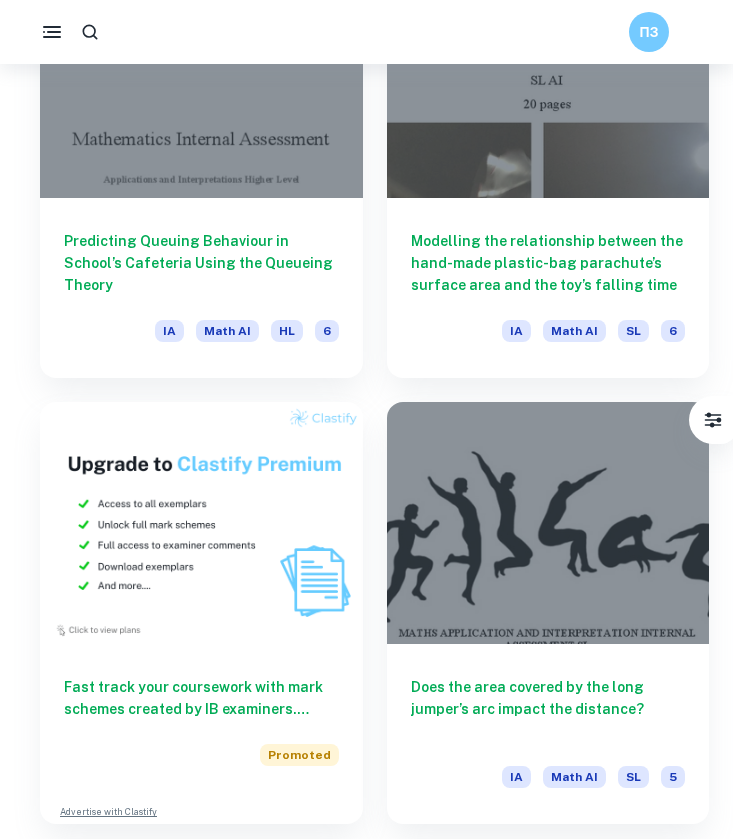 click on "6" at bounding box center [413, 4431] 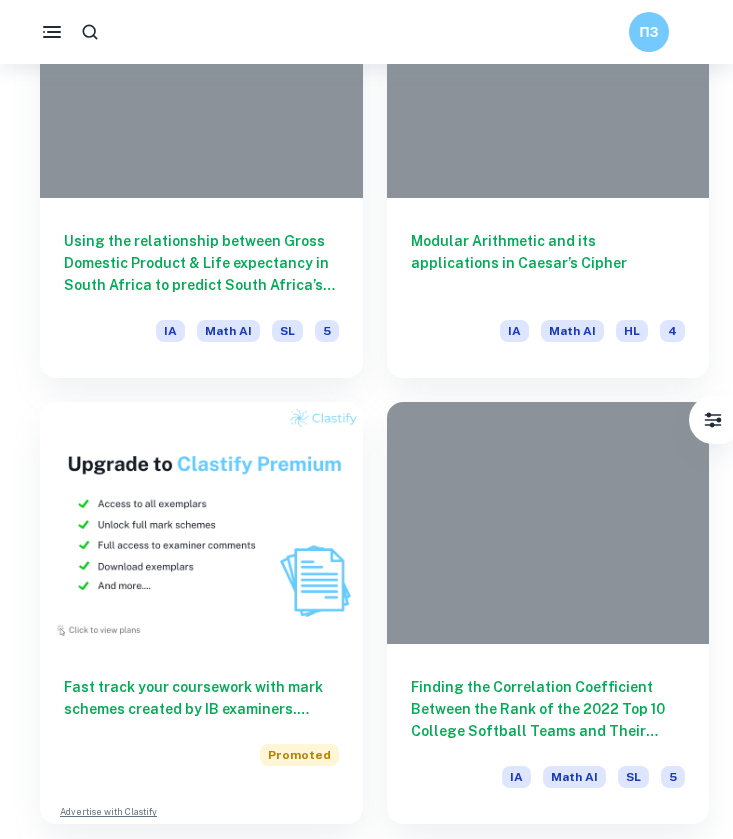click on "Filter" at bounding box center [661, -994] 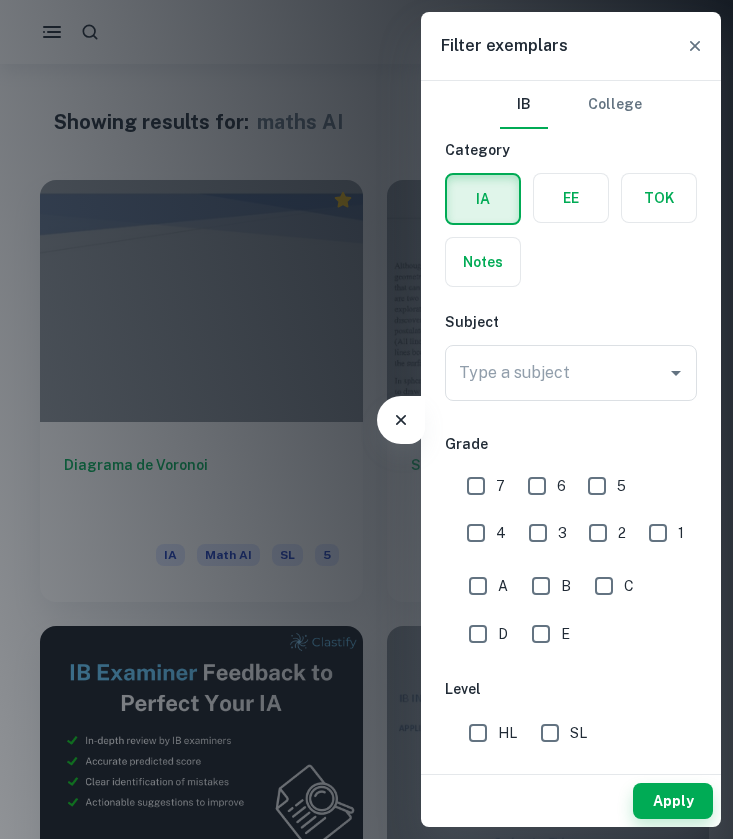 click on "Type a subject Type a subject" at bounding box center (571, 373) 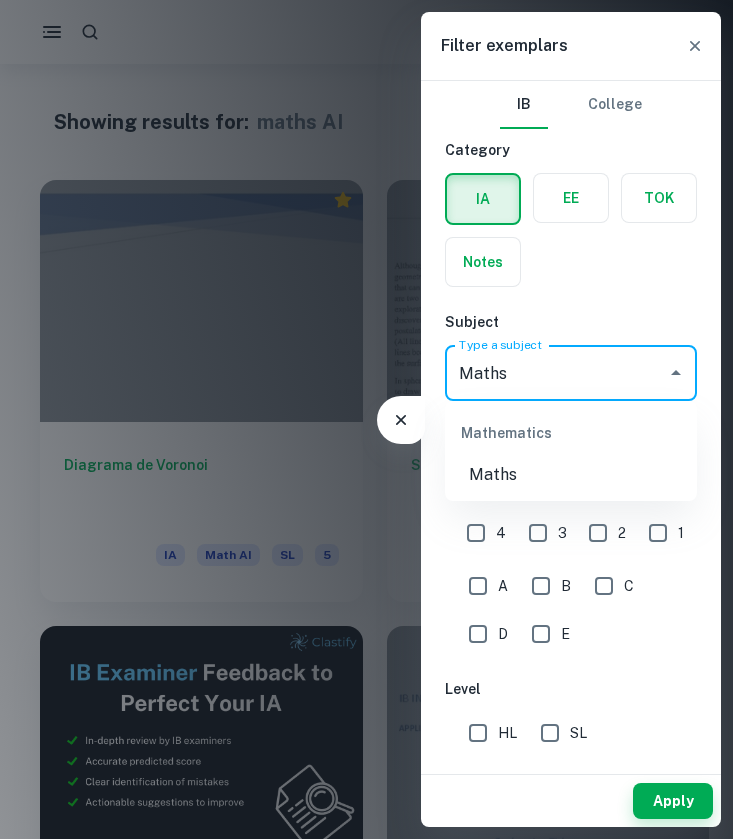 type on "Maths" 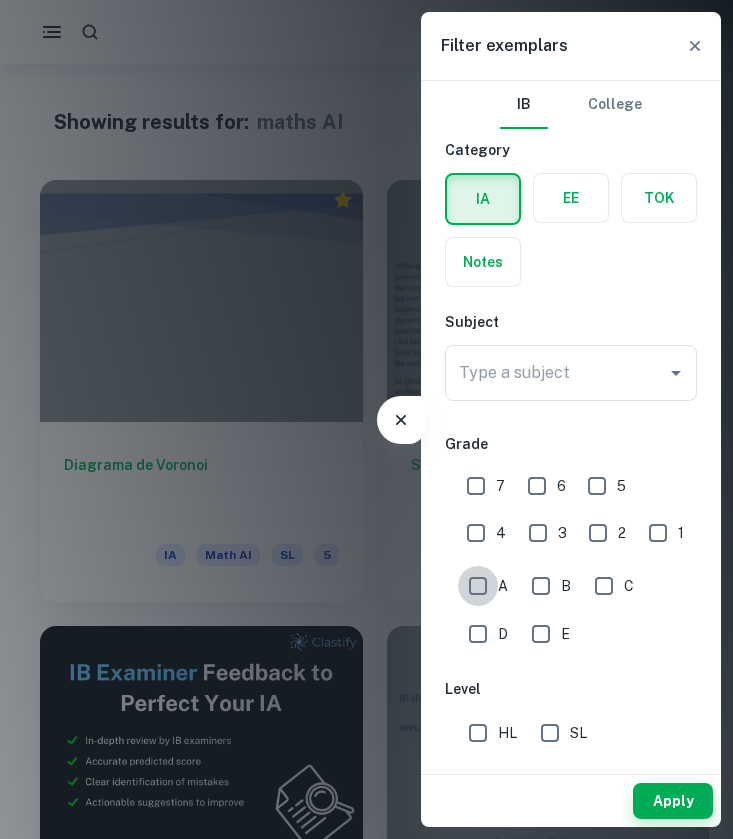 click on "A" at bounding box center [478, 586] 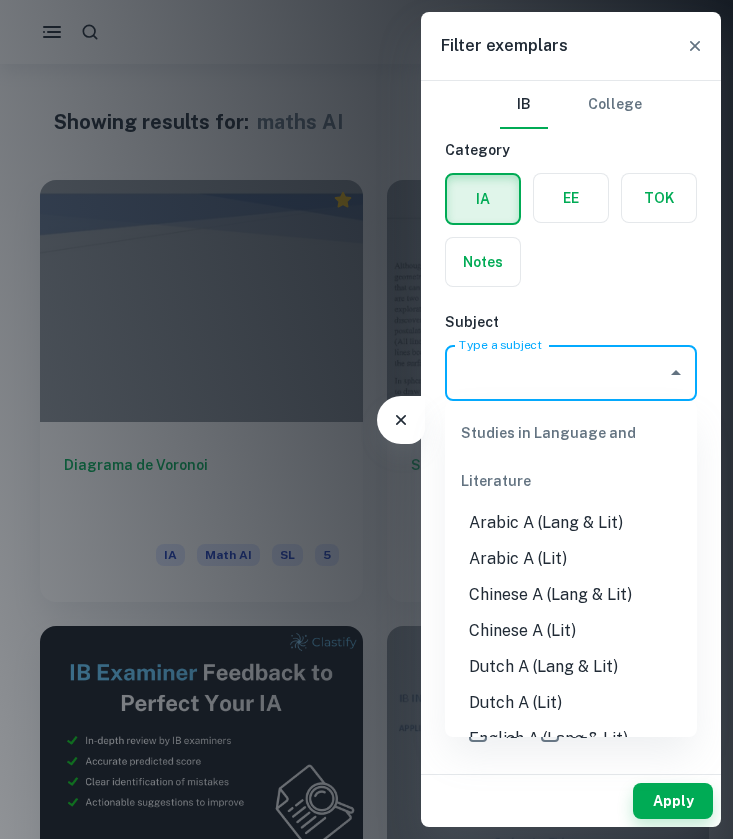 click on "Type a subject" at bounding box center (556, 373) 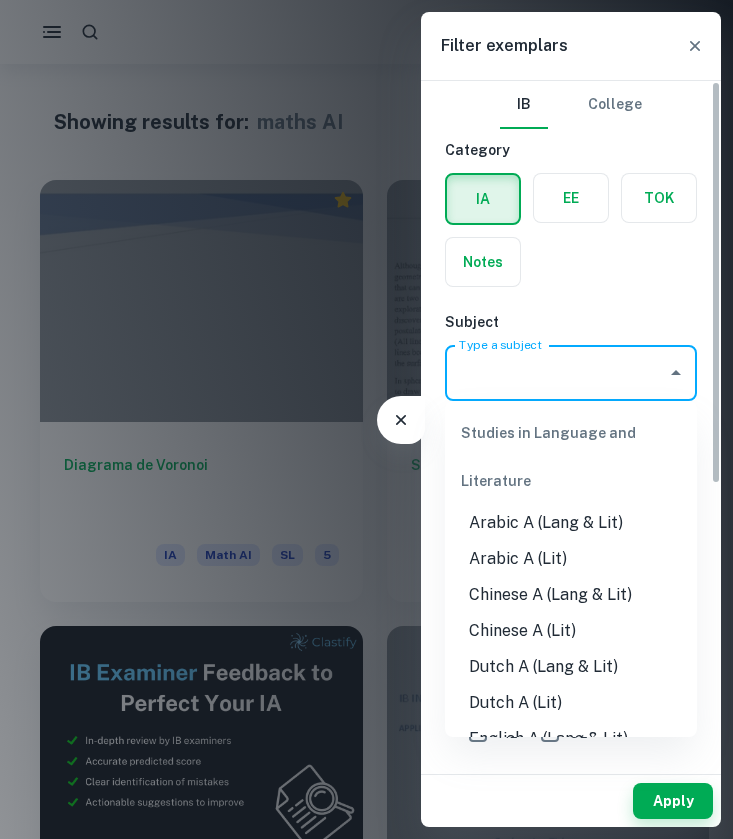 click on "IA EE TOK Notes" at bounding box center [565, 224] 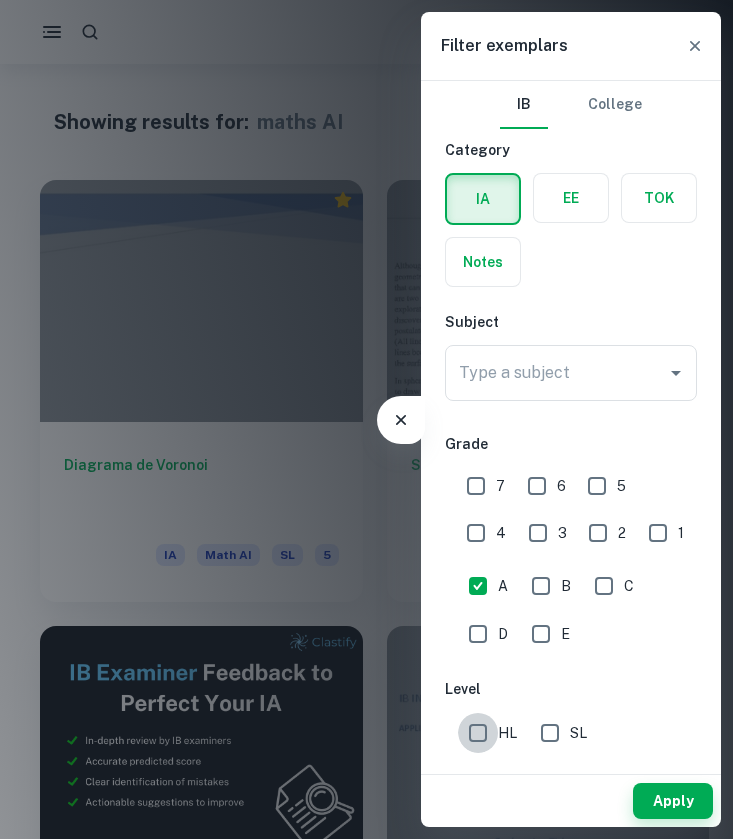 click on "HL" at bounding box center [478, 733] 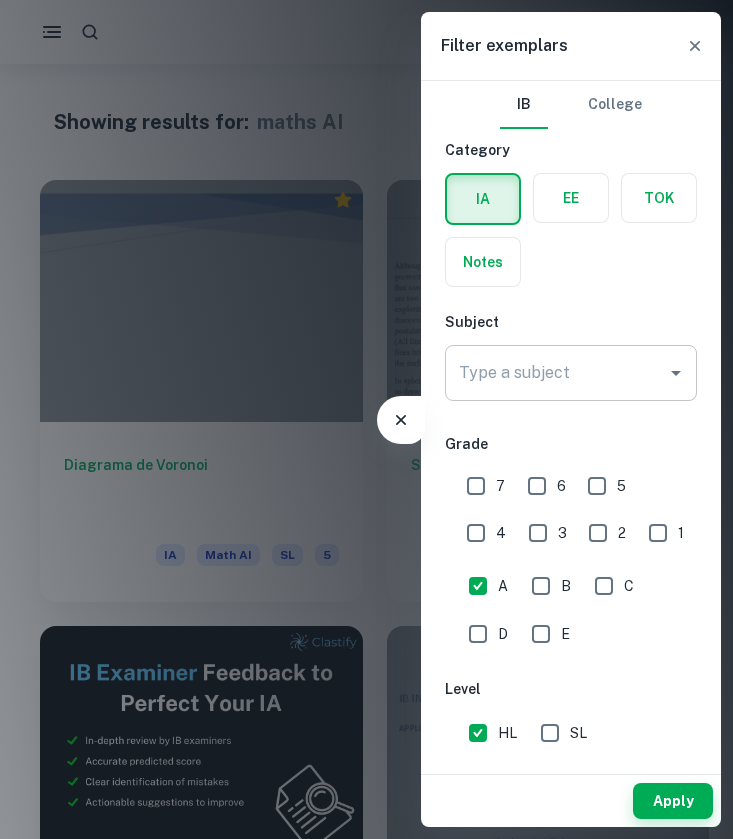 click on "Type a subject" at bounding box center [571, 373] 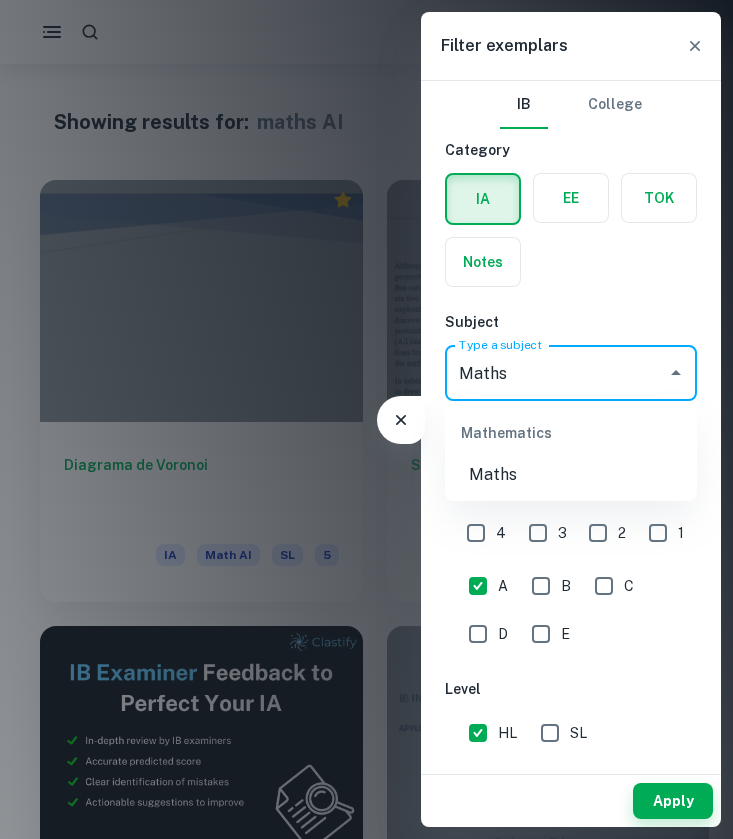 click on "Maths" at bounding box center (571, 475) 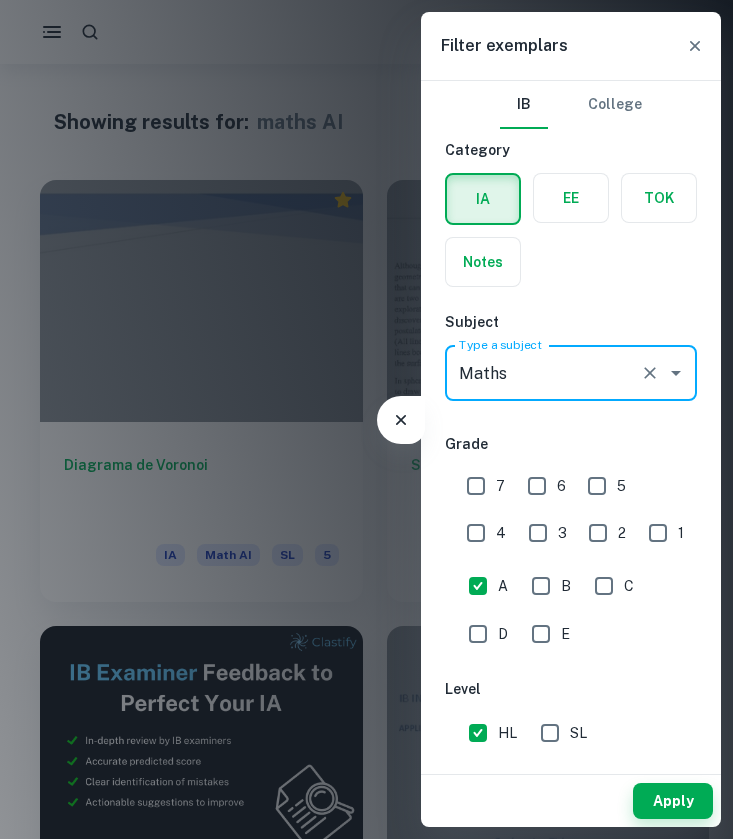 type on "Maths" 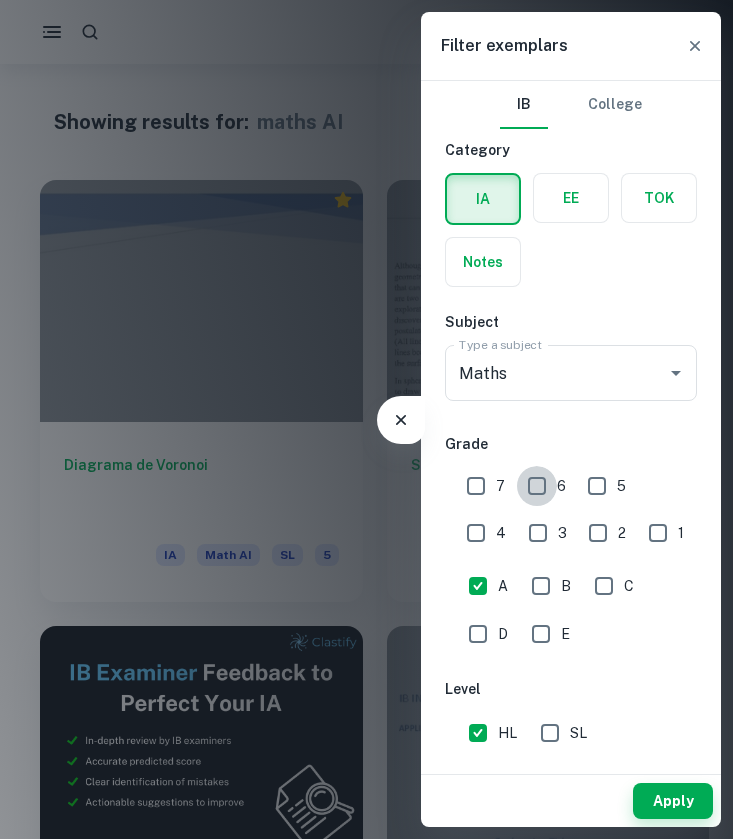 click on "6" at bounding box center (537, 486) 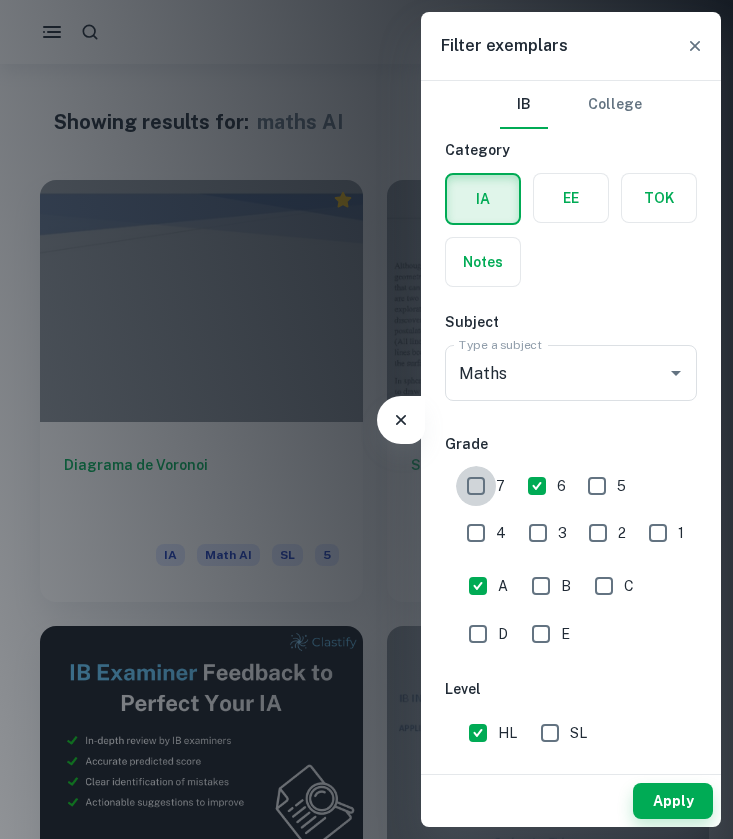 click on "7" at bounding box center [476, 486] 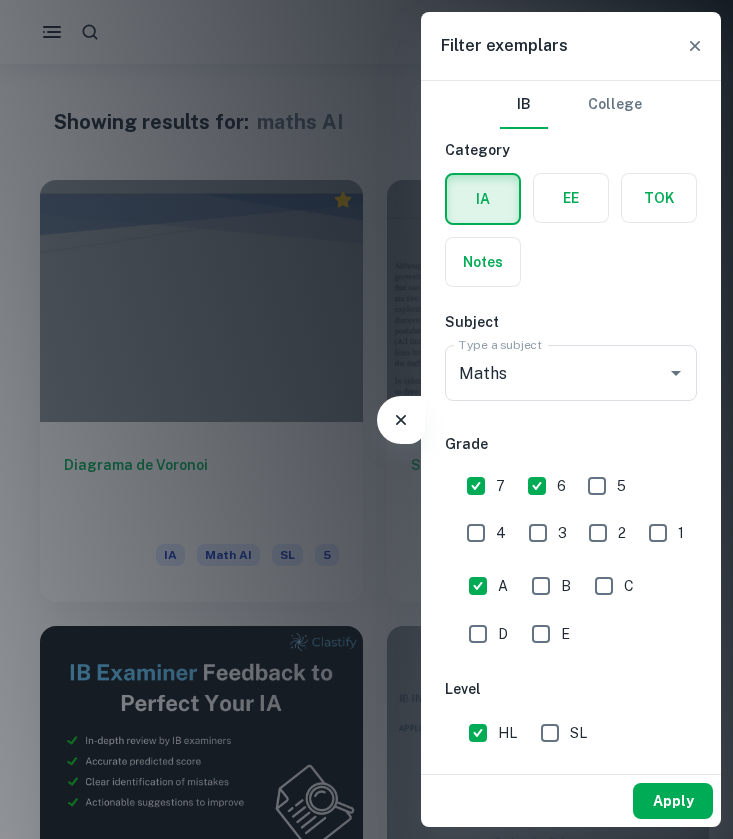 click on "Apply" at bounding box center [673, 801] 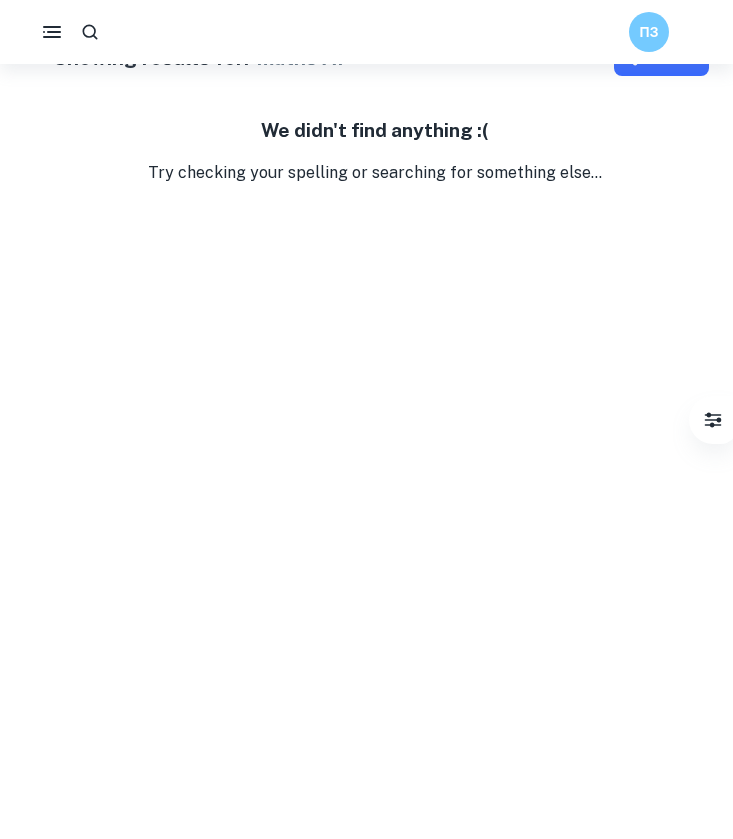 click on "Filter" at bounding box center (661, 58) 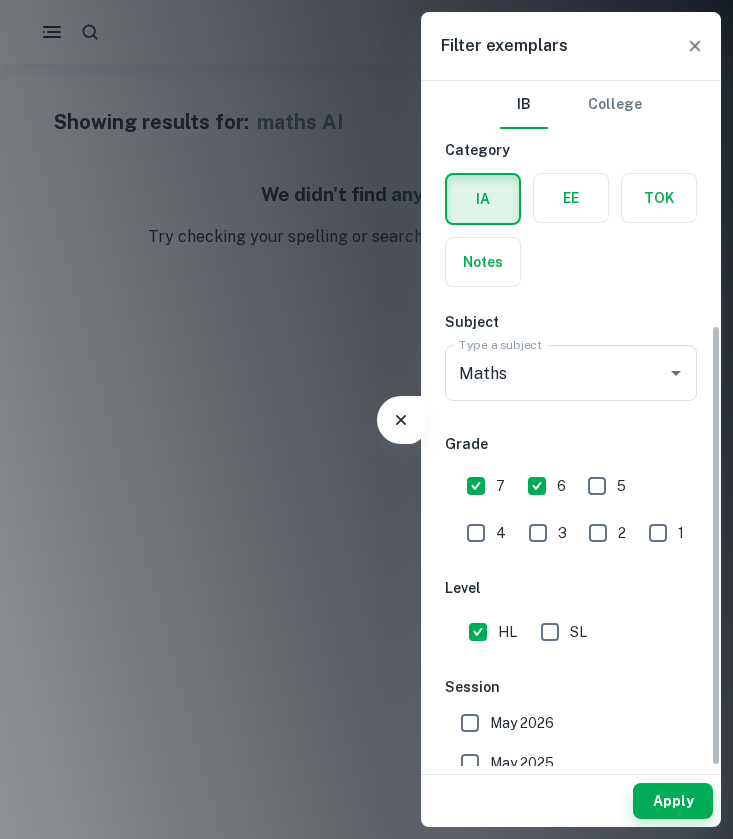 click at bounding box center [694, 45] 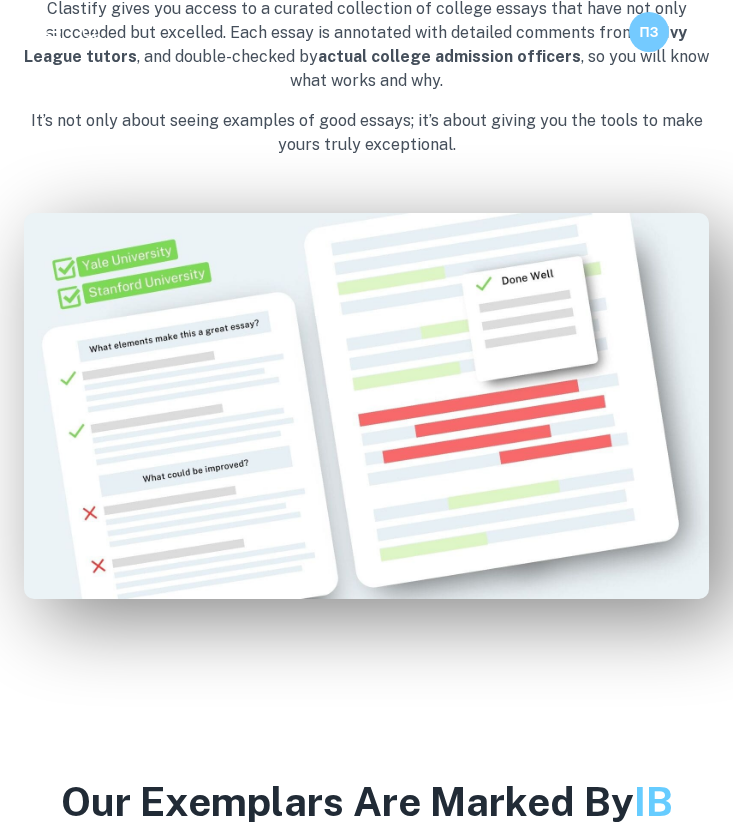 click on "Explore IAs" at bounding box center (159, -632) 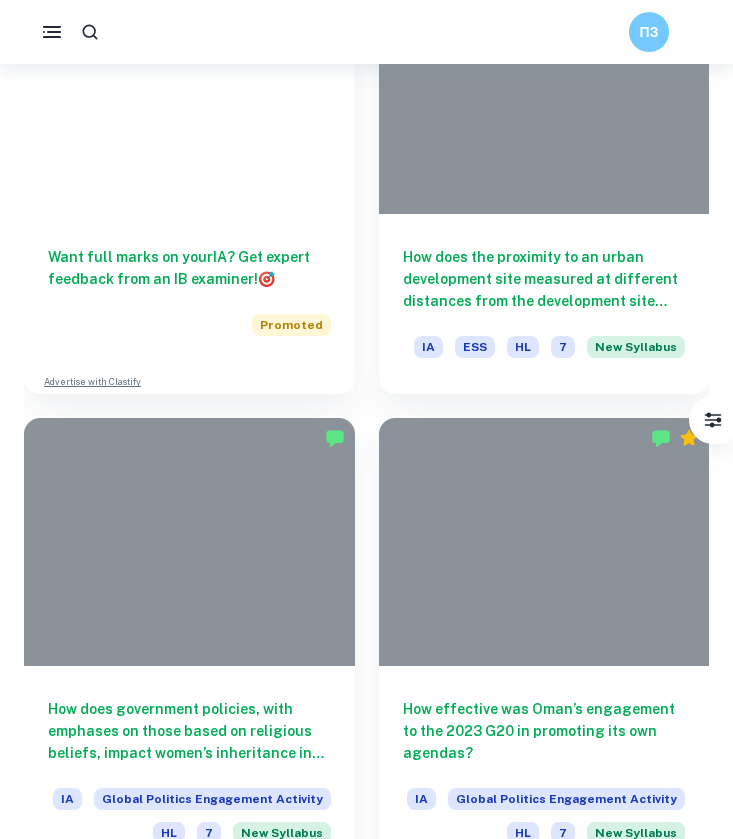 click 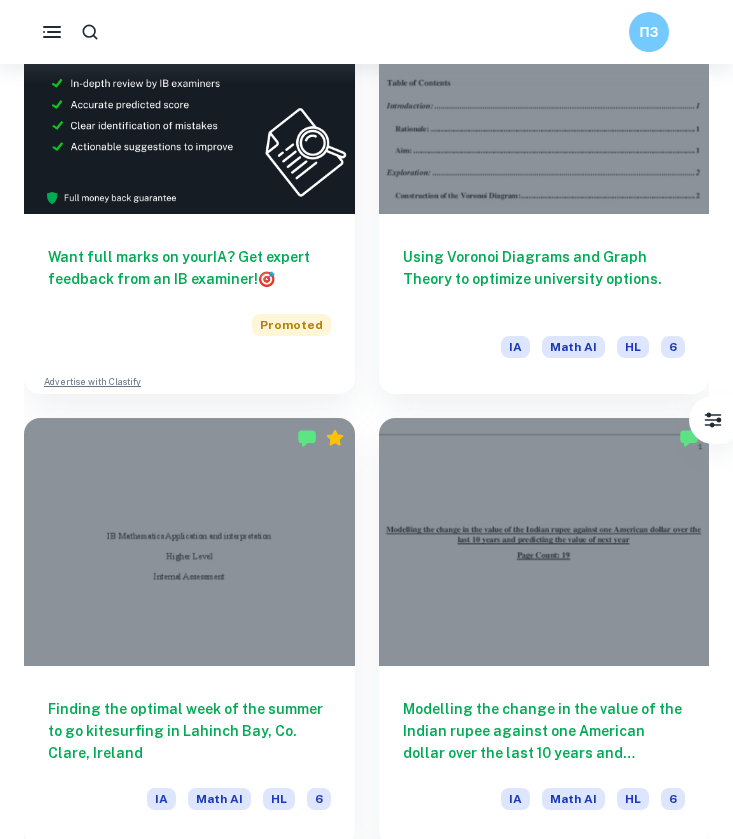 click at bounding box center [189, 1441] 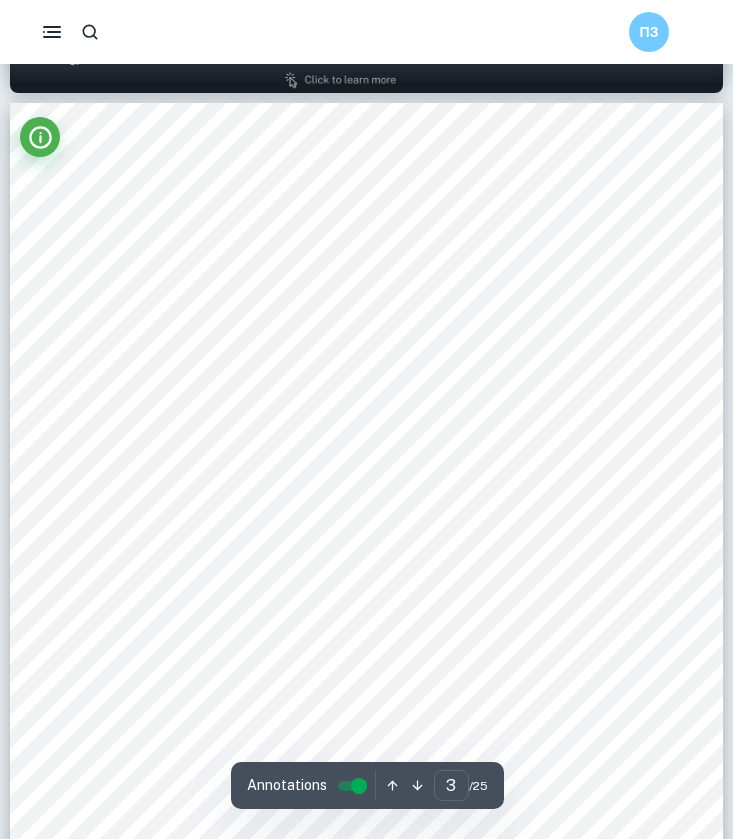 type on "4" 